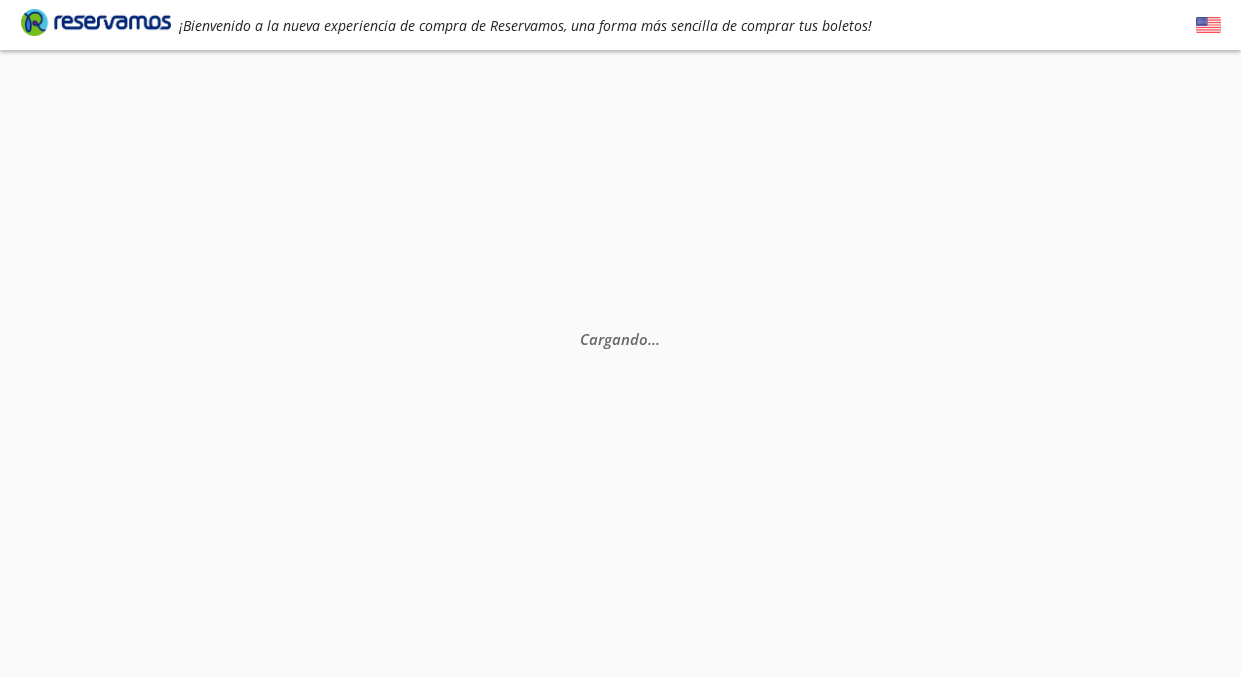 scroll, scrollTop: 0, scrollLeft: 0, axis: both 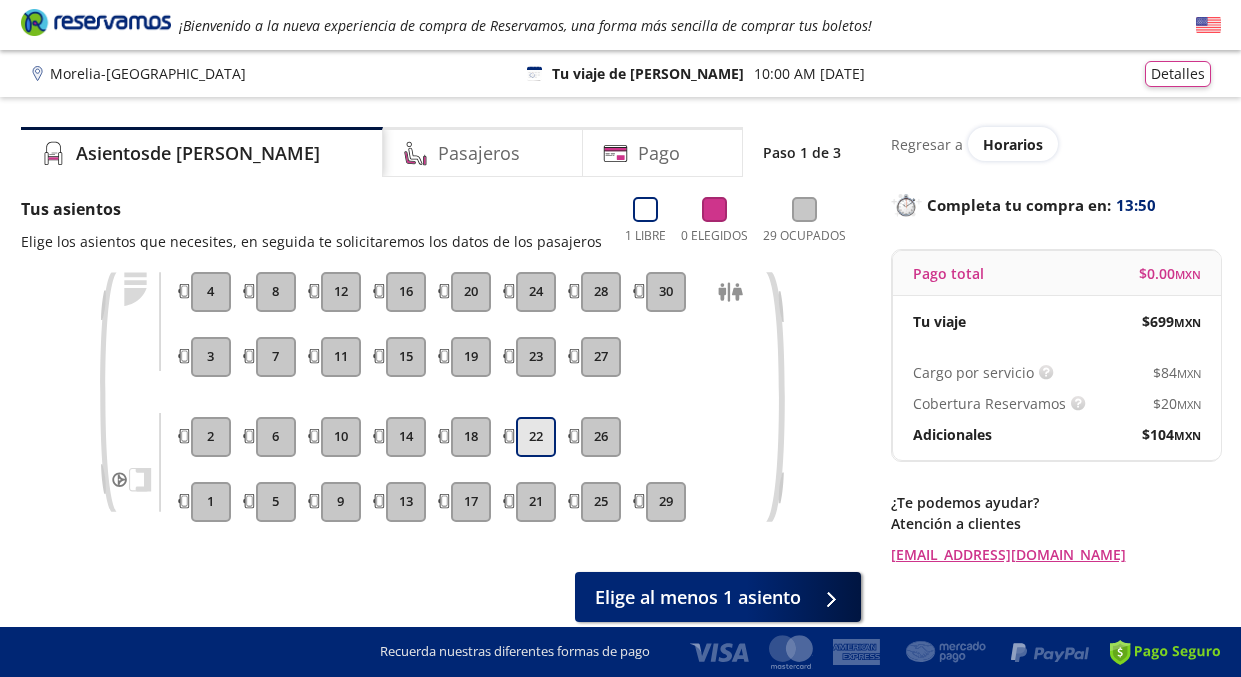 click on "22" at bounding box center (536, 437) 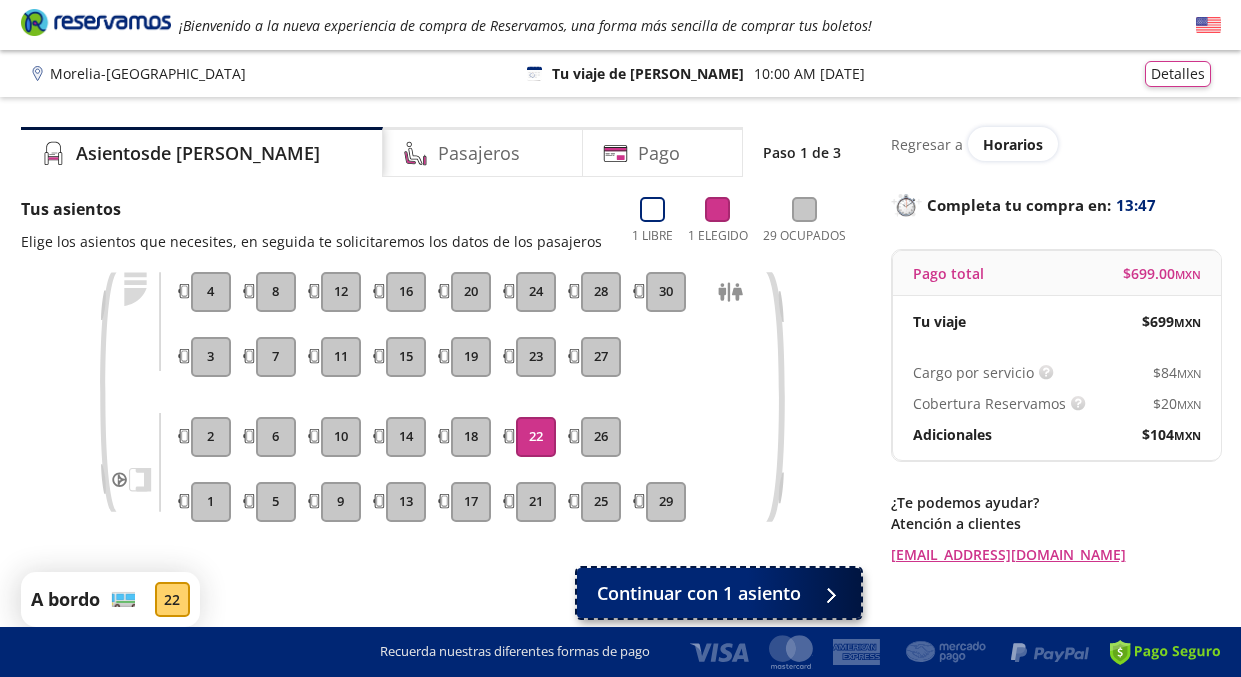 click on "Continuar con 1 asiento" at bounding box center [699, 593] 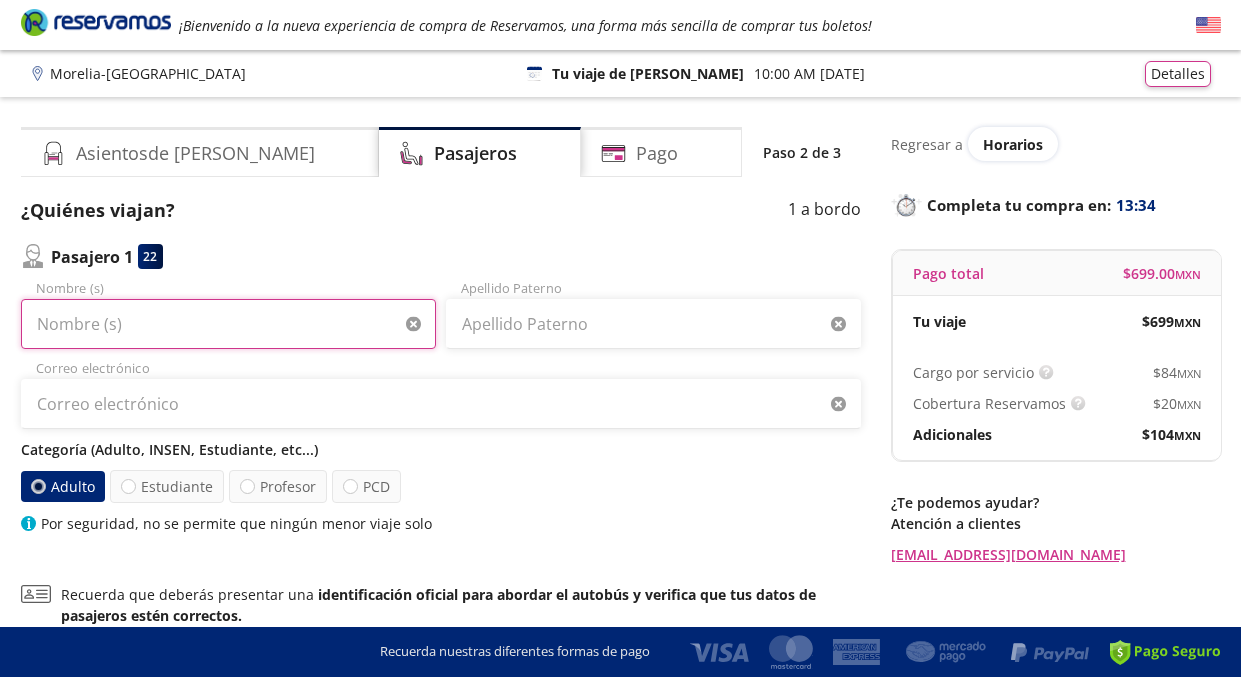click on "Nombre (s)" at bounding box center (228, 324) 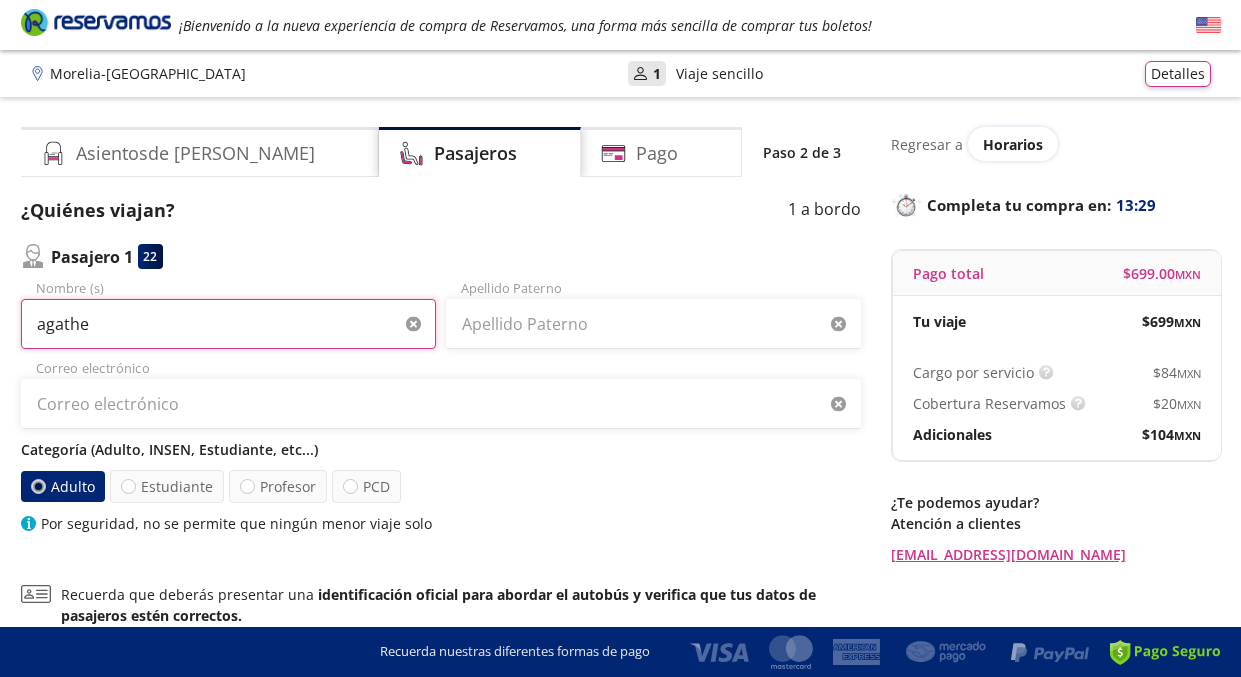 type on "agathe" 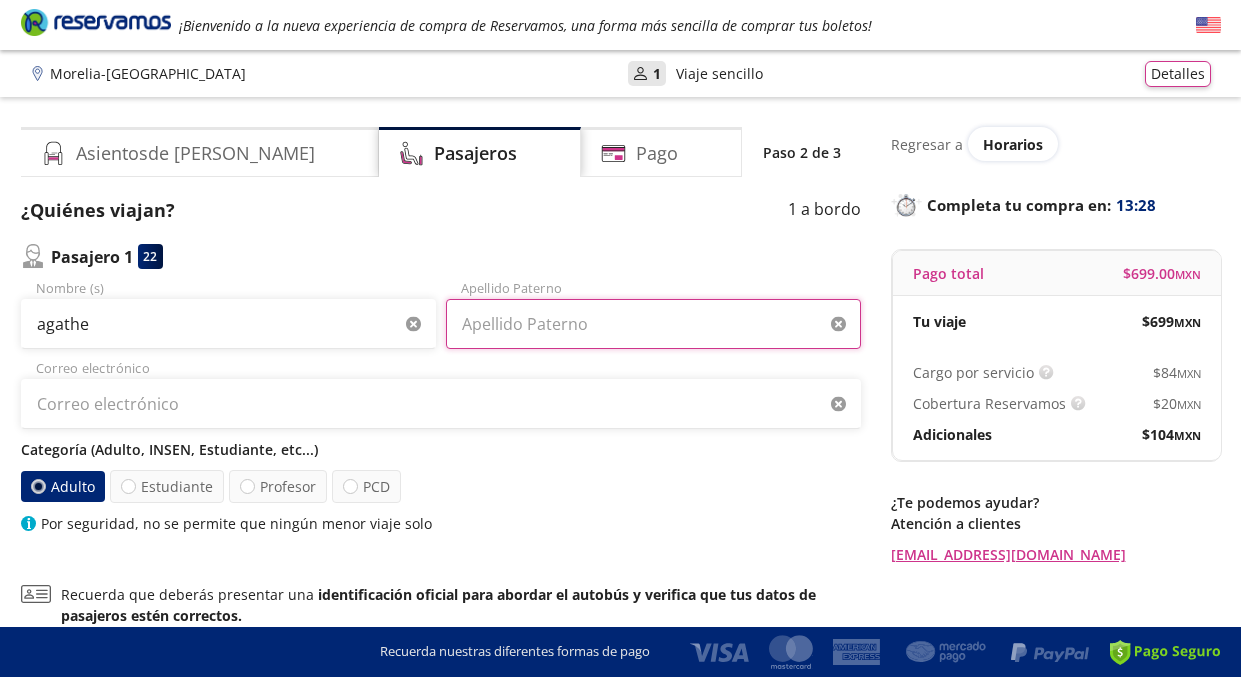 click on "Apellido Paterno" at bounding box center [653, 324] 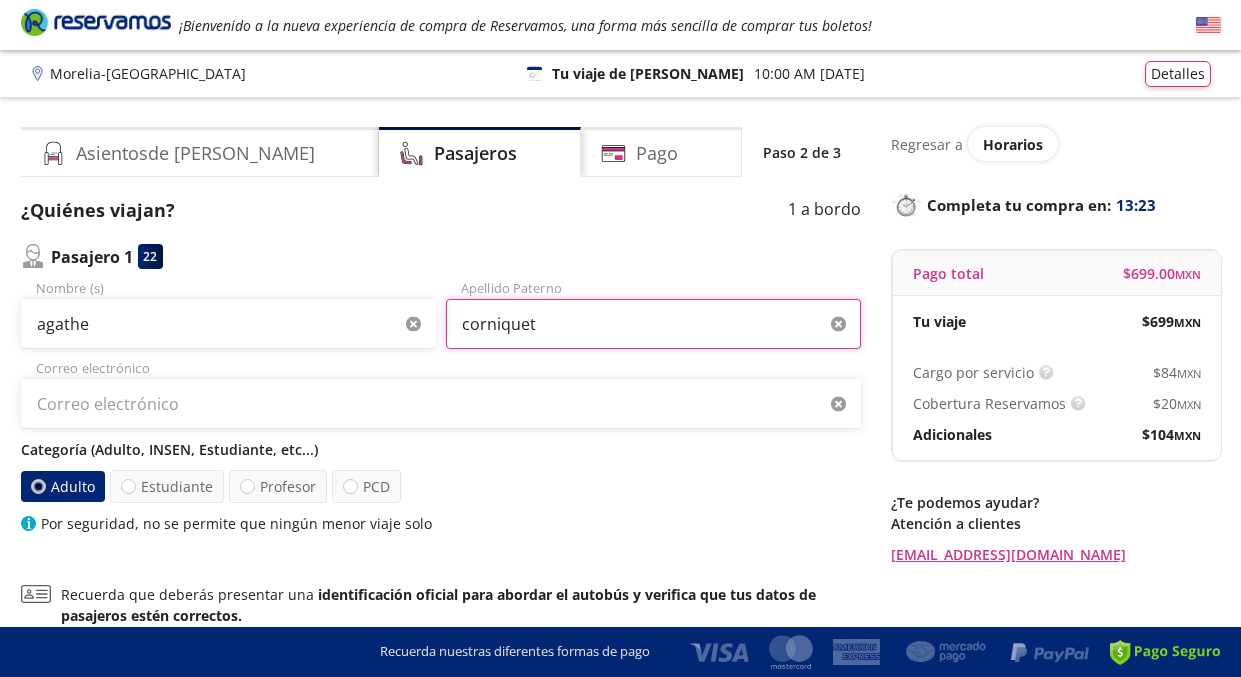 type on "corniquet" 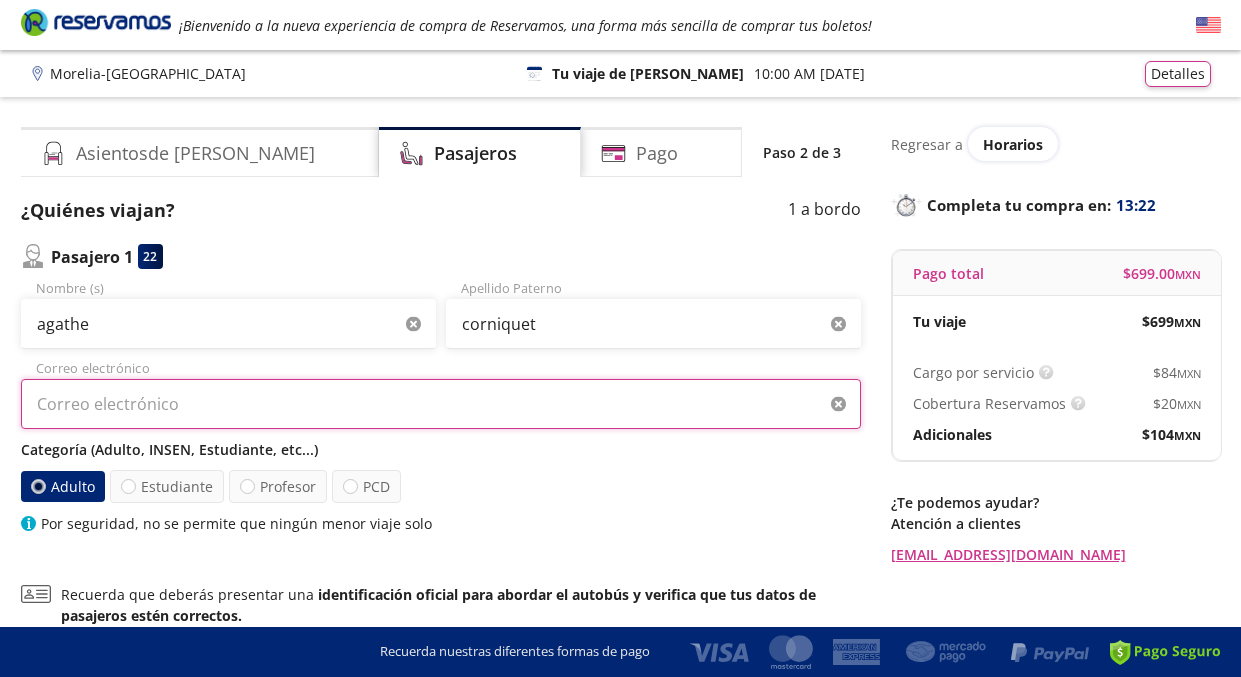 click on "Correo electrónico" at bounding box center (441, 404) 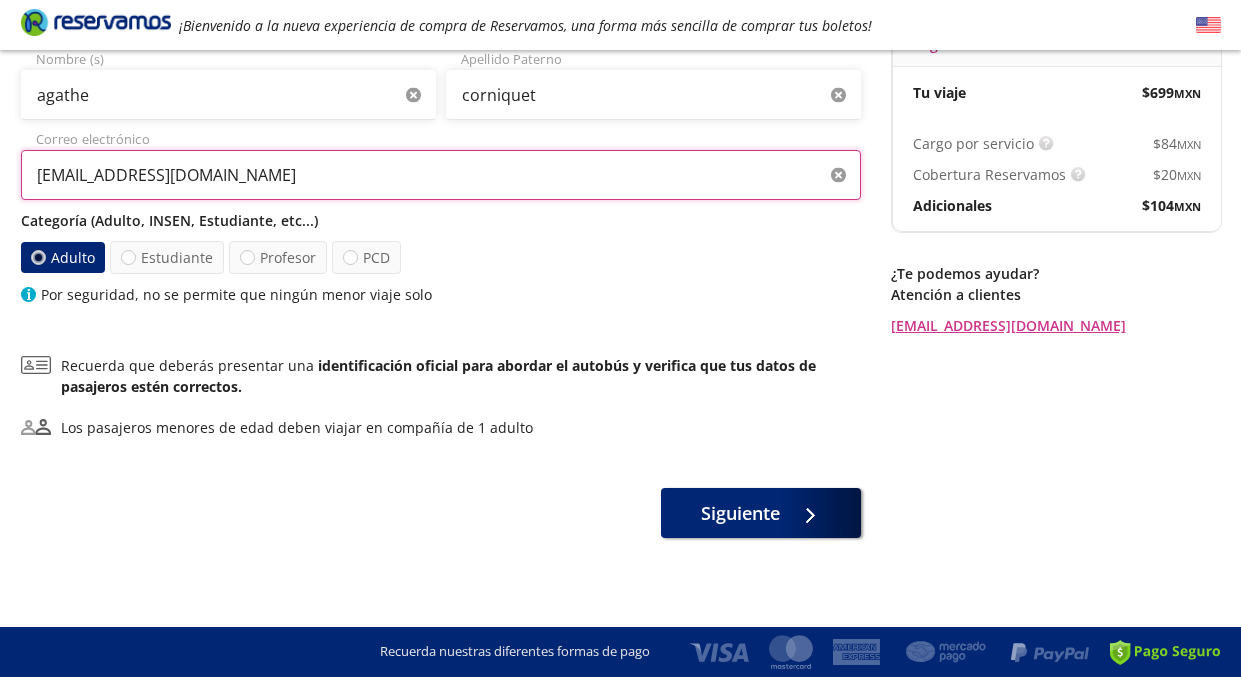 scroll, scrollTop: 230, scrollLeft: 0, axis: vertical 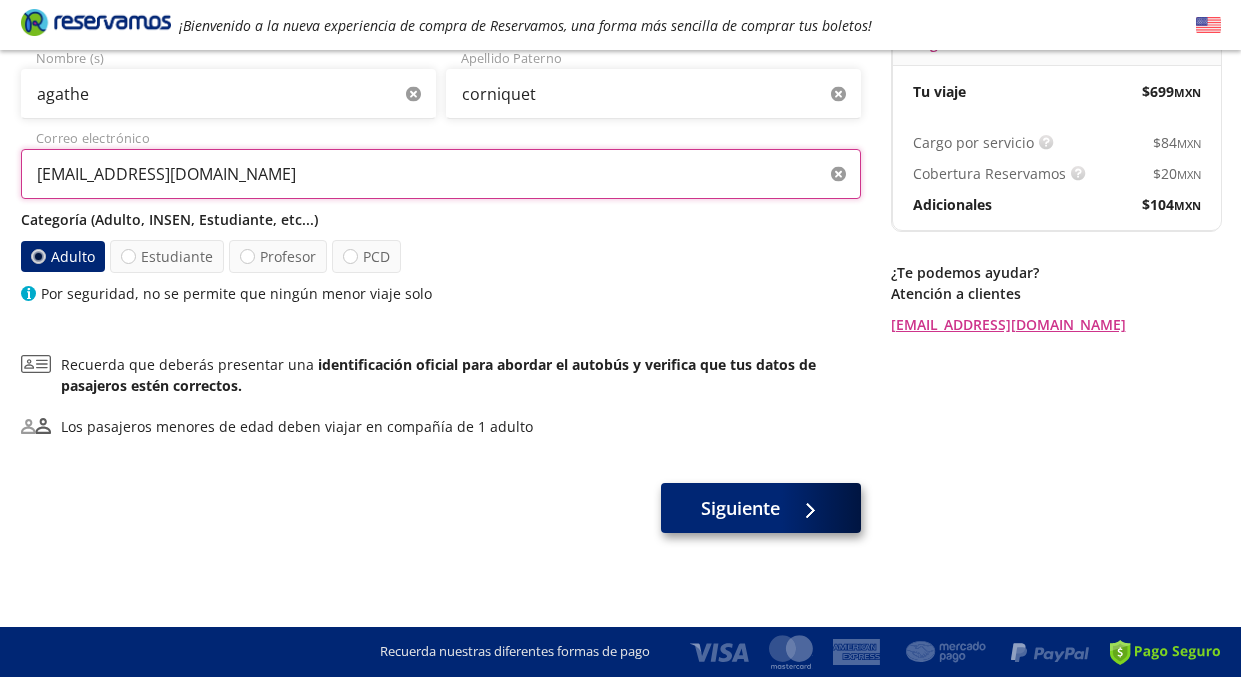 type on "[EMAIL_ADDRESS][DOMAIN_NAME]" 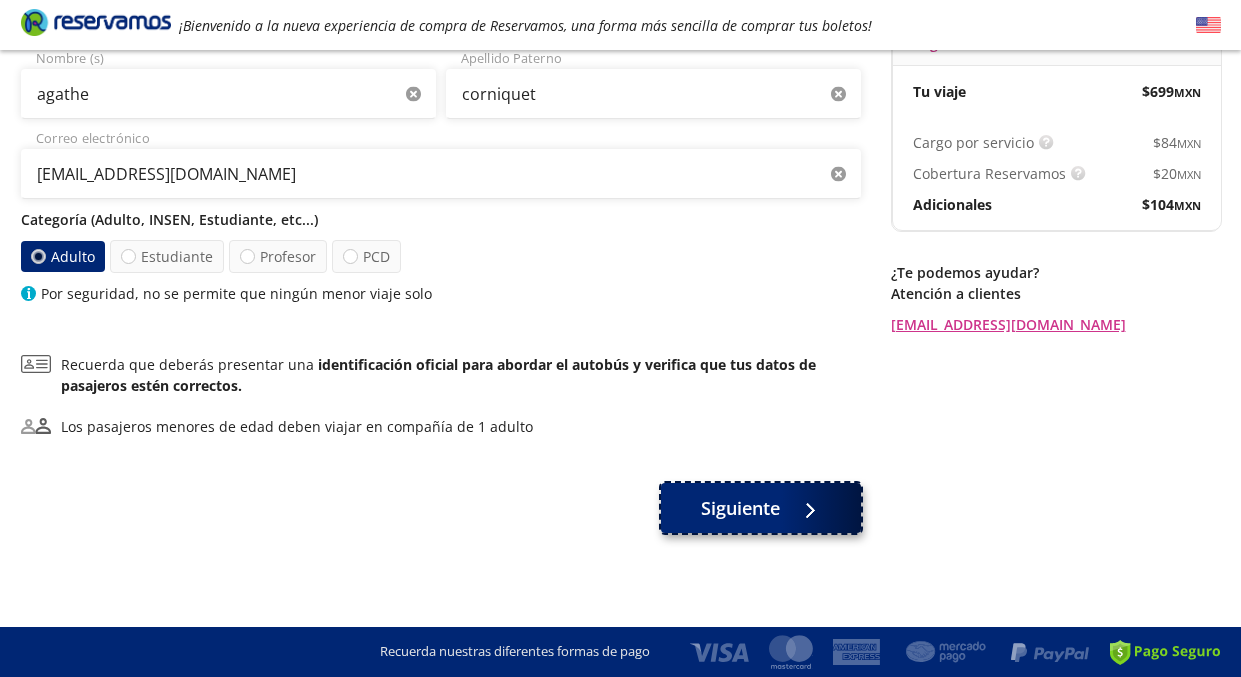 click on "Siguiente" at bounding box center [740, 508] 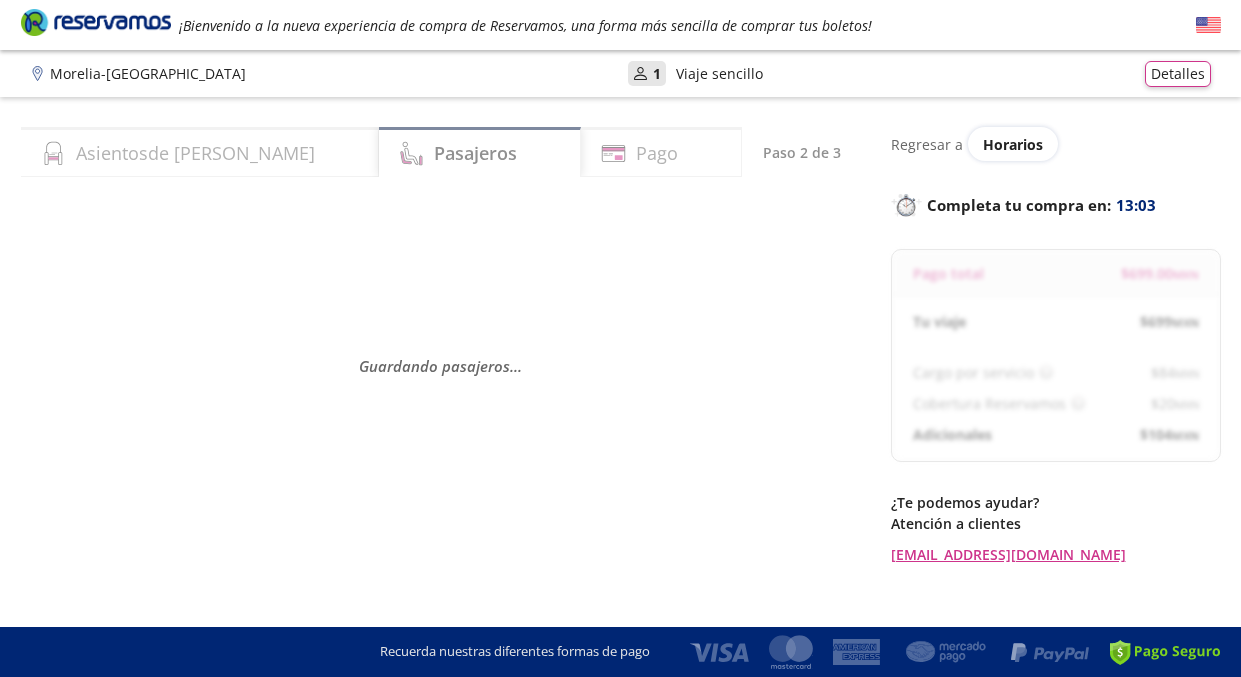 select on "MX" 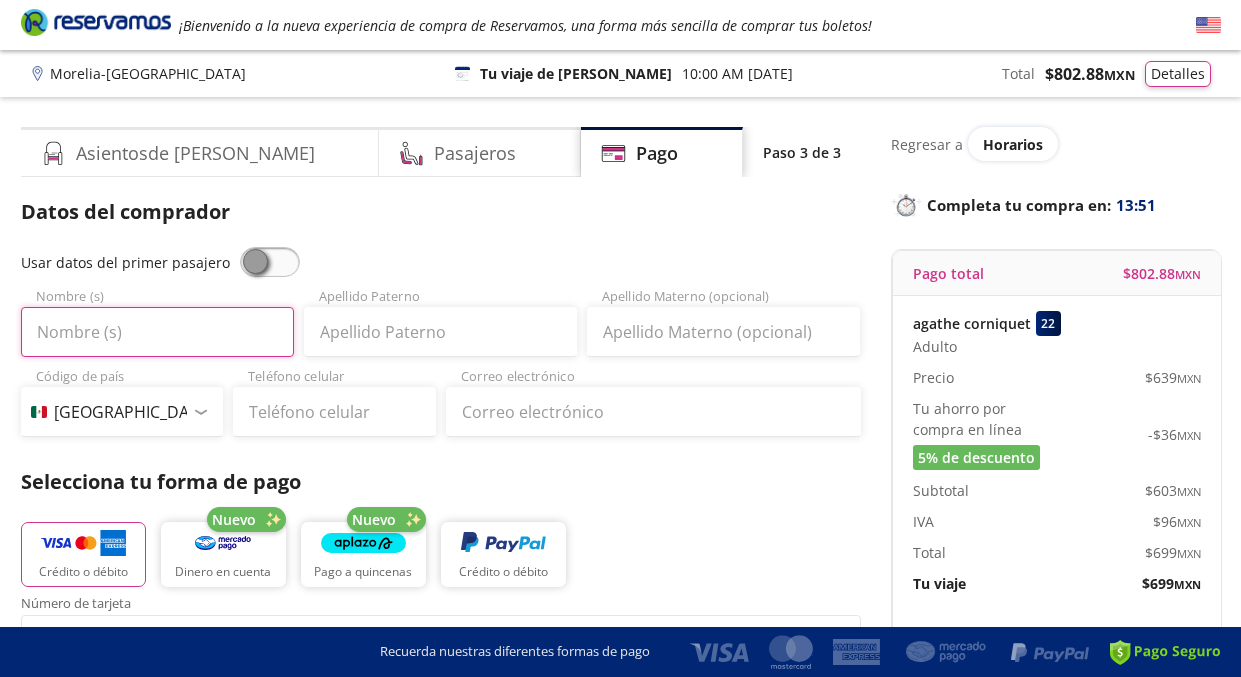 click on "Nombre (s)" at bounding box center [157, 332] 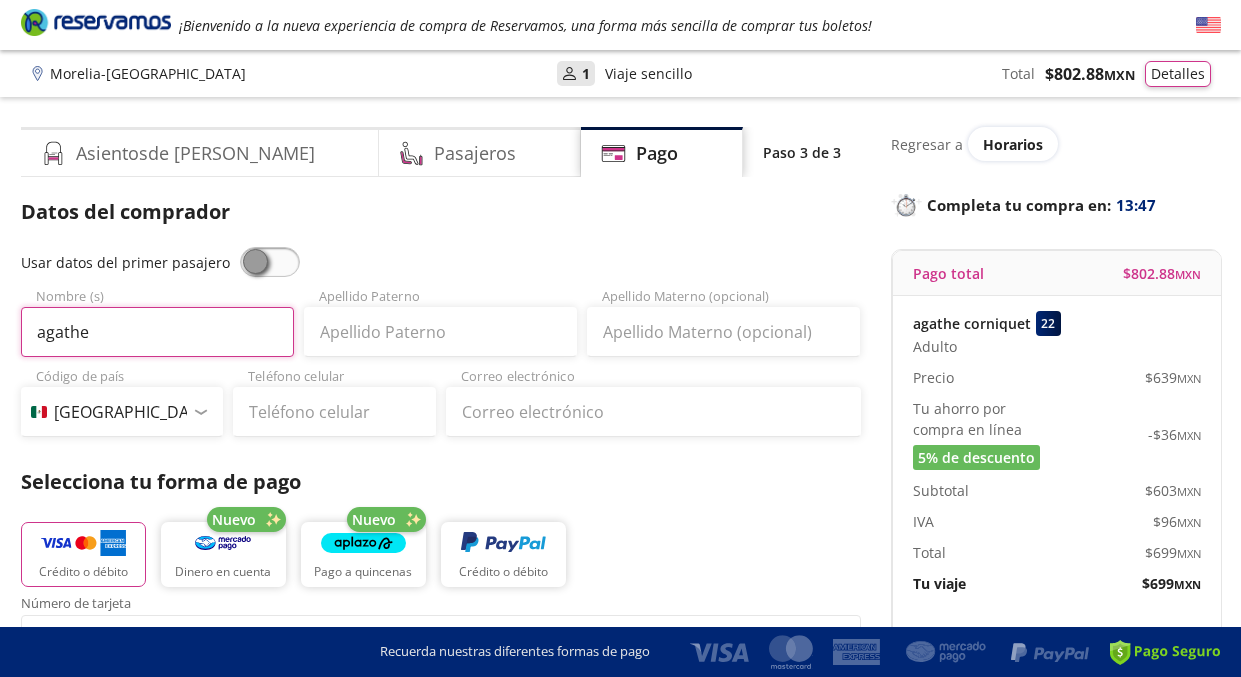 type on "agathe" 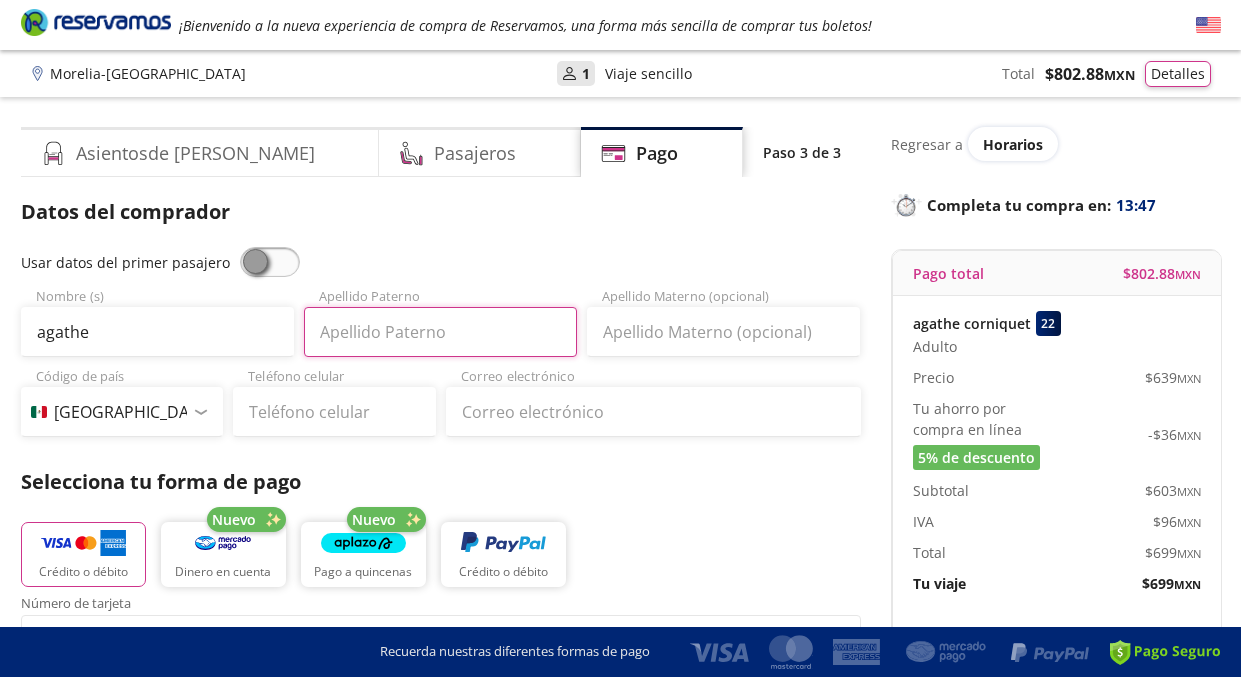 click on "Apellido Paterno" at bounding box center [440, 332] 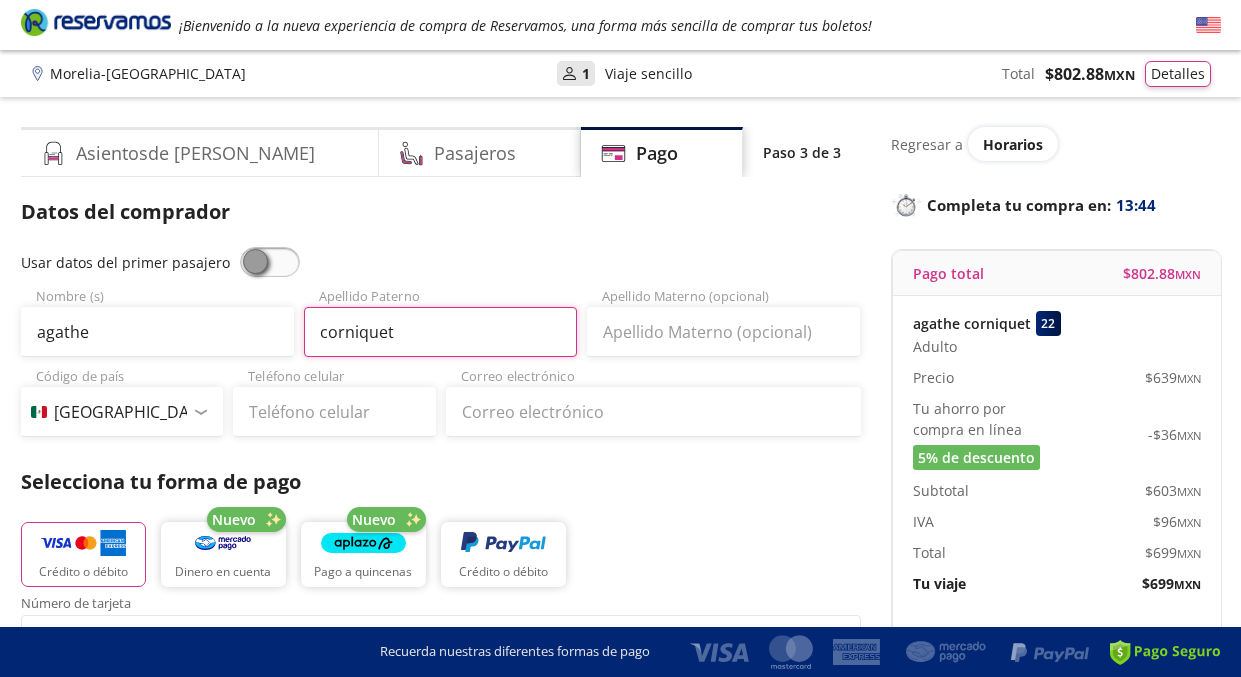 type on "corniquet" 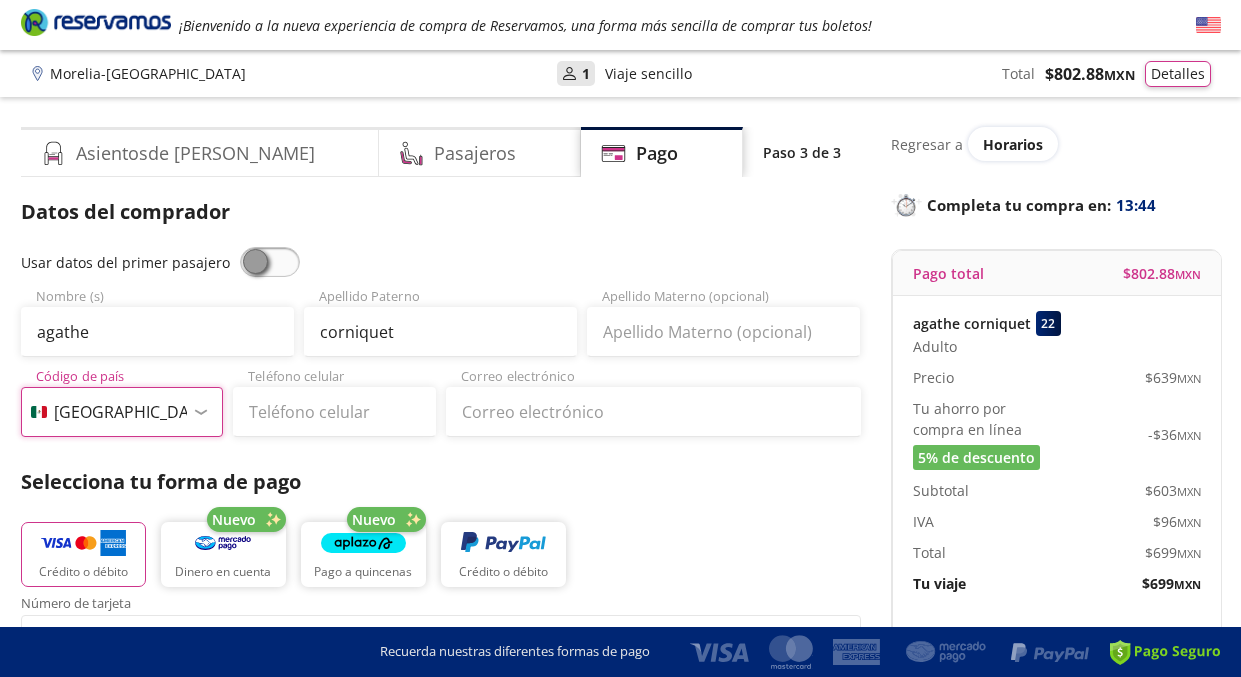 click on "Código de país [GEOGRAPHIC_DATA] +1 [GEOGRAPHIC_DATA] +52 [GEOGRAPHIC_DATA] +57 [GEOGRAPHIC_DATA] +55 [GEOGRAPHIC_DATA] +93 [GEOGRAPHIC_DATA] +355 [GEOGRAPHIC_DATA] +49 [GEOGRAPHIC_DATA] +376 [GEOGRAPHIC_DATA] +244 [GEOGRAPHIC_DATA] +1 [GEOGRAPHIC_DATA] +1 [GEOGRAPHIC_DATA] +966 [GEOGRAPHIC_DATA] +213 [GEOGRAPHIC_DATA] +54 [GEOGRAPHIC_DATA] +374 [GEOGRAPHIC_DATA] +297 [GEOGRAPHIC_DATA] +61 [GEOGRAPHIC_DATA] +43 [GEOGRAPHIC_DATA] +994 [GEOGRAPHIC_DATA] +1 [GEOGRAPHIC_DATA] +880 [GEOGRAPHIC_DATA] +1 [GEOGRAPHIC_DATA] +973 [GEOGRAPHIC_DATA] +32 [GEOGRAPHIC_DATA] +501 [GEOGRAPHIC_DATA] +229 [GEOGRAPHIC_DATA] +1 [GEOGRAPHIC_DATA] +375 [GEOGRAPHIC_DATA] +95 [GEOGRAPHIC_DATA] +591 [GEOGRAPHIC_DATA] +387 Botsuana +267 [GEOGRAPHIC_DATA] +673 [GEOGRAPHIC_DATA] +359 [GEOGRAPHIC_DATA] +226 [GEOGRAPHIC_DATA] +257 [GEOGRAPHIC_DATA] +975 [GEOGRAPHIC_DATA] +238 [GEOGRAPHIC_DATA] +855 [GEOGRAPHIC_DATA] +237 [GEOGRAPHIC_DATA] +1 [GEOGRAPHIC_DATA] [GEOGRAPHIC_DATA] +599 [GEOGRAPHIC_DATA] +235 [GEOGRAPHIC_DATA] +56 [GEOGRAPHIC_DATA] +86 [GEOGRAPHIC_DATA] +357 [GEOGRAPHIC_DATA] +269 [GEOGRAPHIC_DATA] +243 [GEOGRAPHIC_DATA] +242 [PERSON_NAME][GEOGRAPHIC_DATA] +850 [PERSON_NAME][GEOGRAPHIC_DATA] +82 [GEOGRAPHIC_DATA] +225 [GEOGRAPHIC_DATA] +506 [GEOGRAPHIC_DATA] +385 [GEOGRAPHIC_DATA] +53 [GEOGRAPHIC_DATA] +599 [GEOGRAPHIC_DATA] +45 [GEOGRAPHIC_DATA] +1 [GEOGRAPHIC_DATA] +593 [GEOGRAPHIC_DATA] +20 [GEOGRAPHIC_DATA] +[GEOGRAPHIC_DATA] +971 [GEOGRAPHIC_DATA] +291 [GEOGRAPHIC_DATA] +421 [GEOGRAPHIC_DATA] +386 [GEOGRAPHIC_DATA] +34 [GEOGRAPHIC_DATA] +372 [GEOGRAPHIC_DATA] +251 [GEOGRAPHIC_DATA] +7 [GEOGRAPHIC_DATA] +679 [GEOGRAPHIC_DATA] +233" at bounding box center [122, 412] 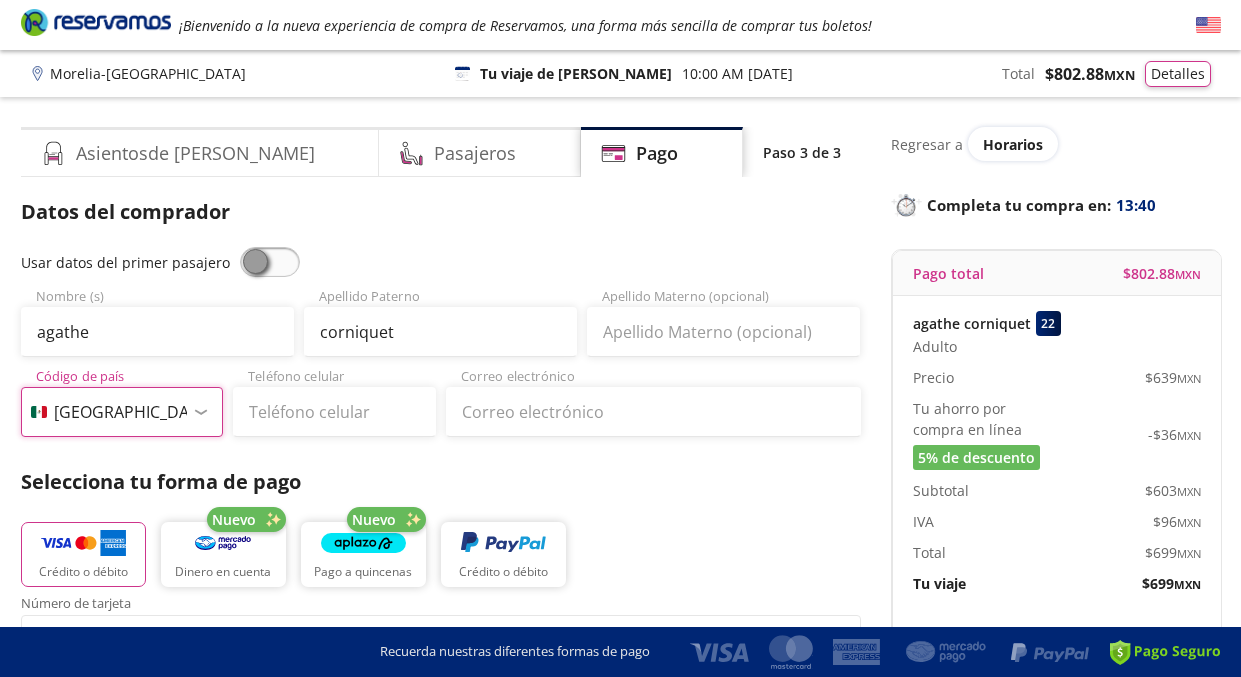 click on "[GEOGRAPHIC_DATA] +52" at bounding box center (0, 0) 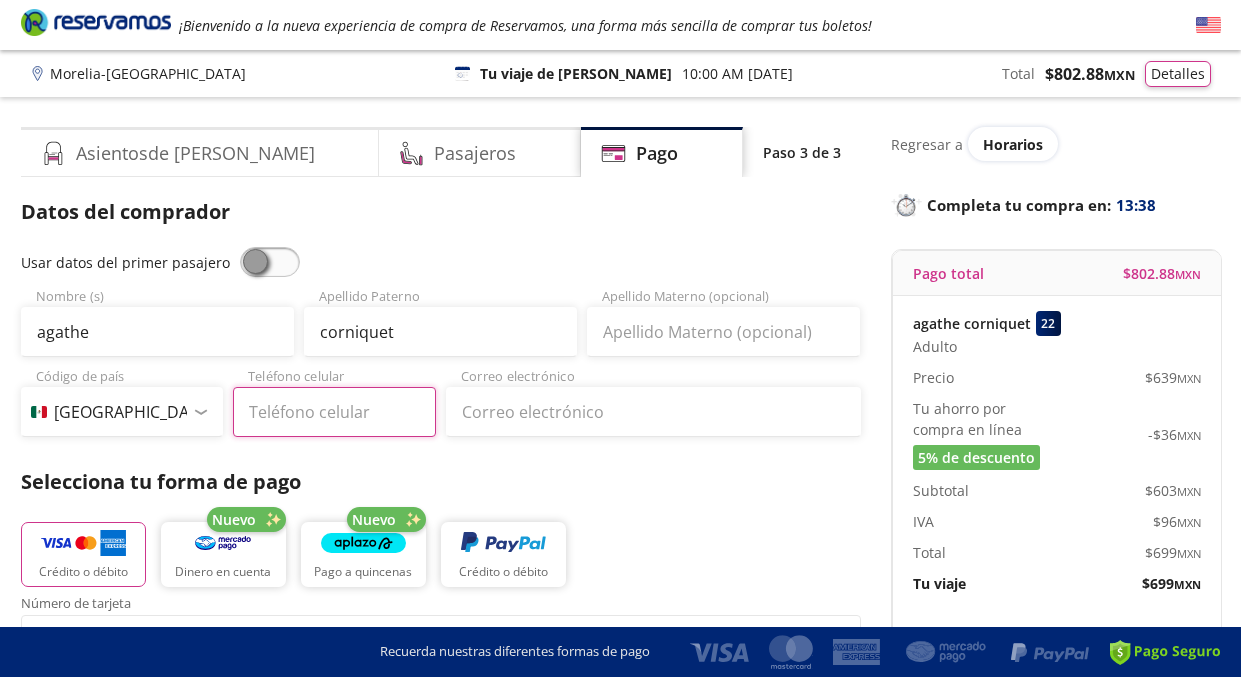 click on "Teléfono celular" at bounding box center [334, 412] 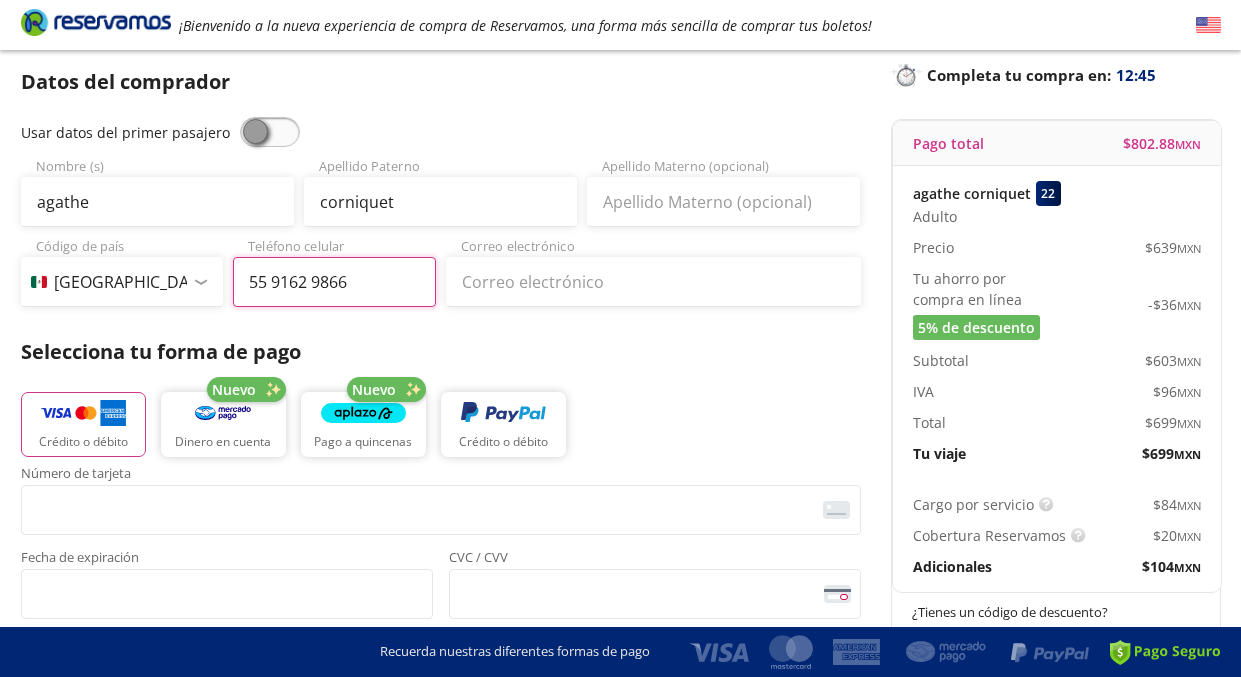 scroll, scrollTop: 203, scrollLeft: 0, axis: vertical 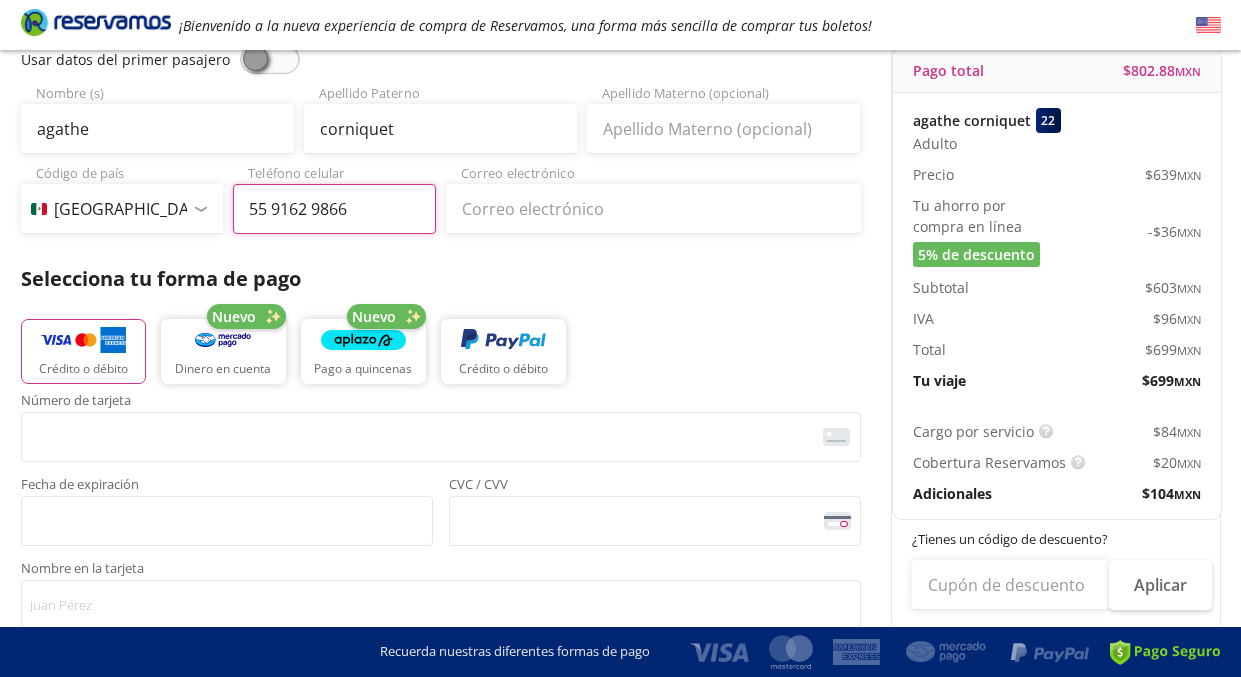 type on "55 9162 9866" 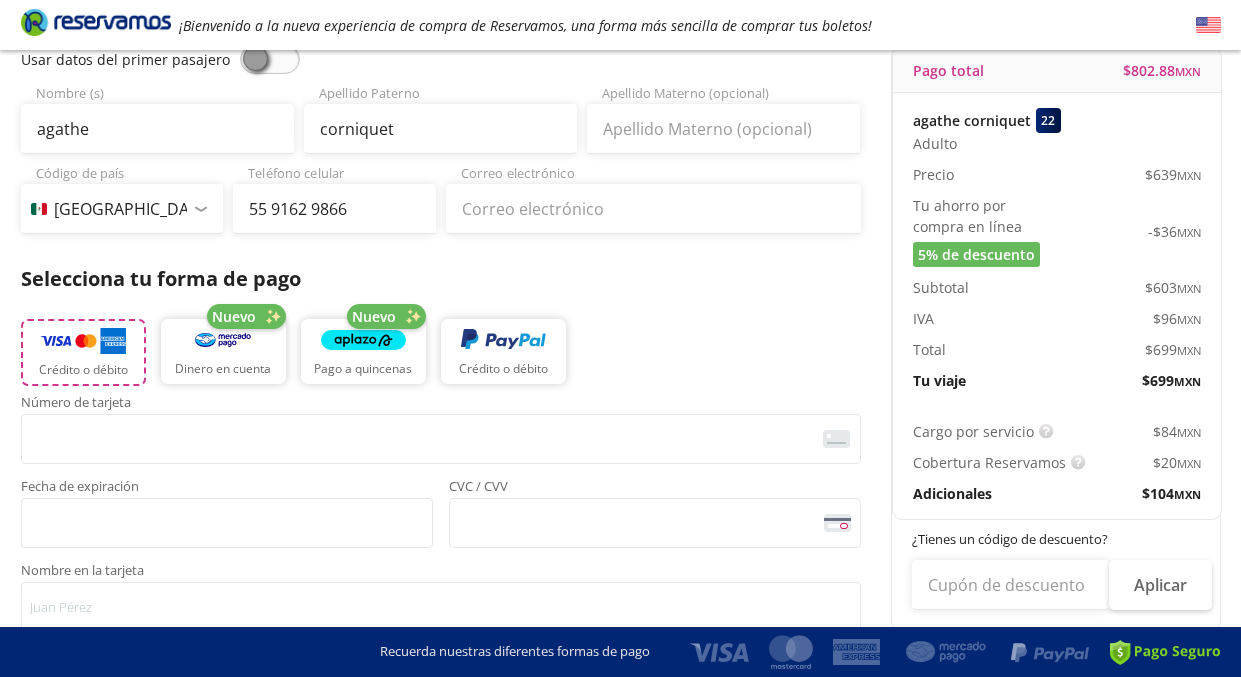 click on "Crédito o débito" at bounding box center (83, 370) 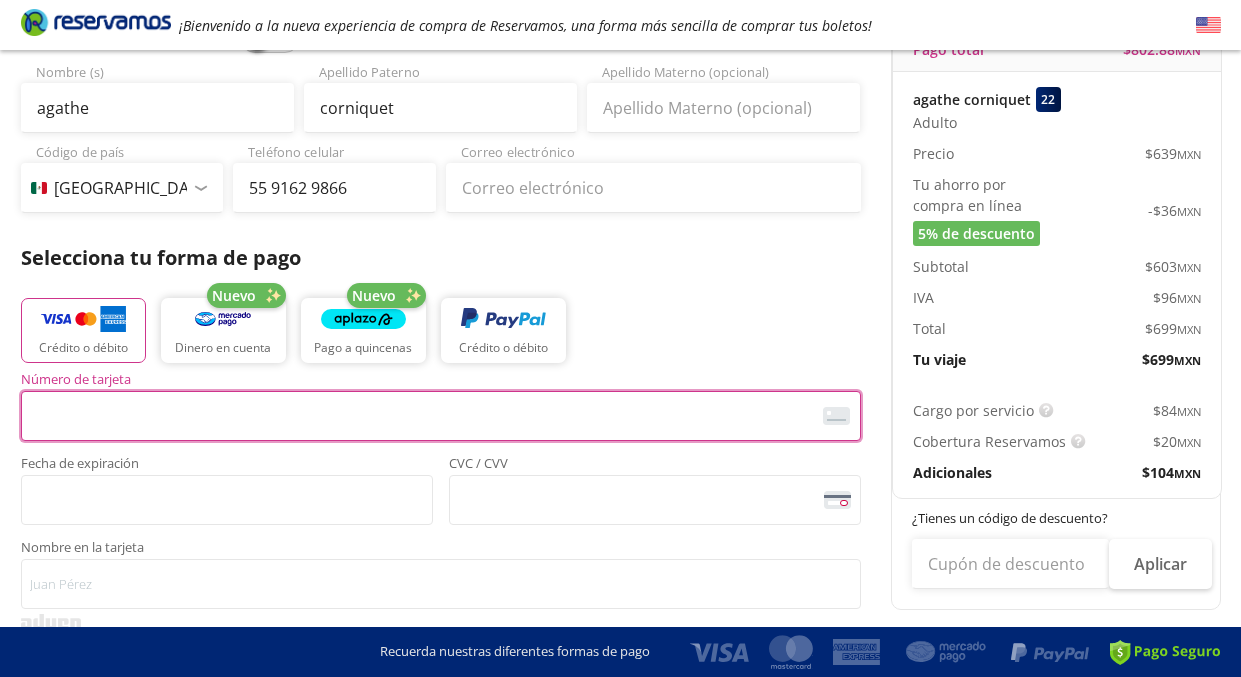 scroll, scrollTop: 233, scrollLeft: 0, axis: vertical 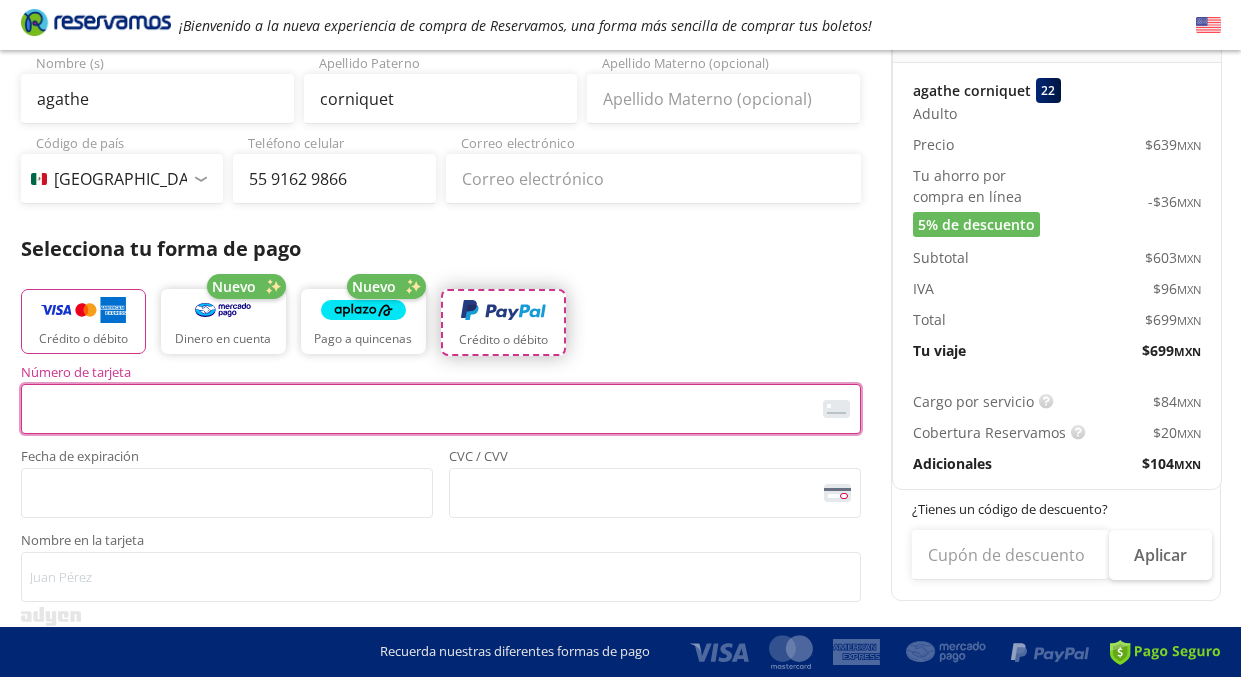 click at bounding box center [503, 311] 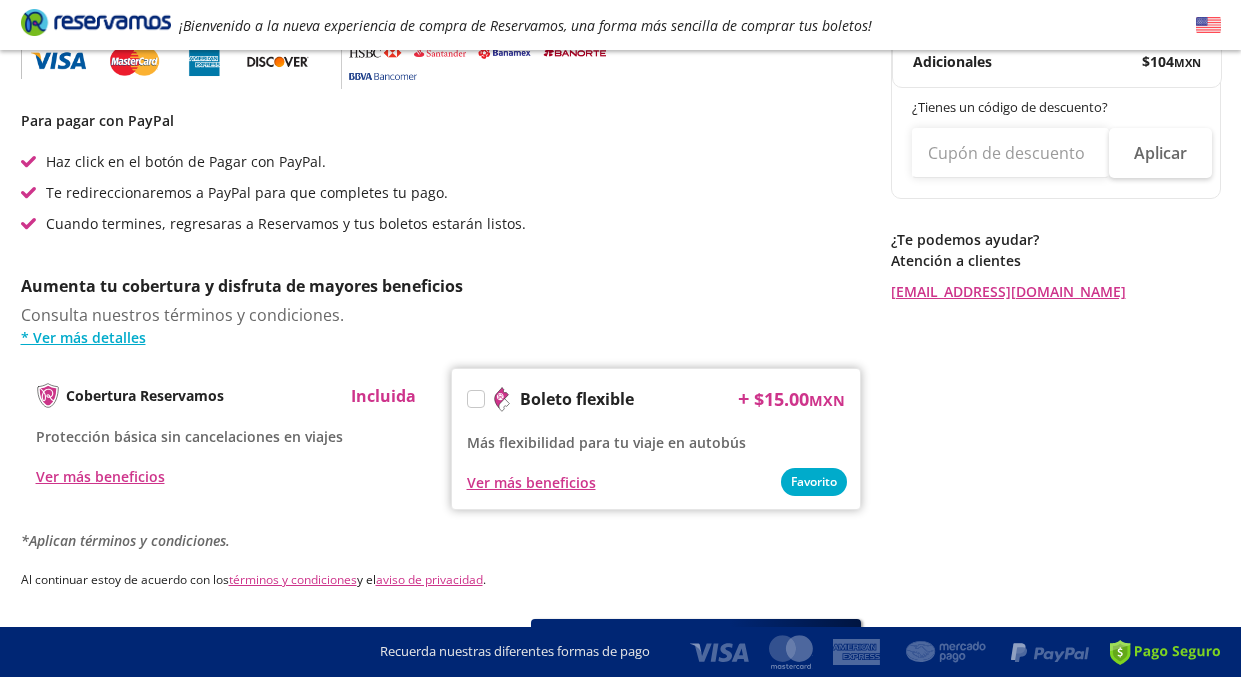 scroll, scrollTop: 767, scrollLeft: 0, axis: vertical 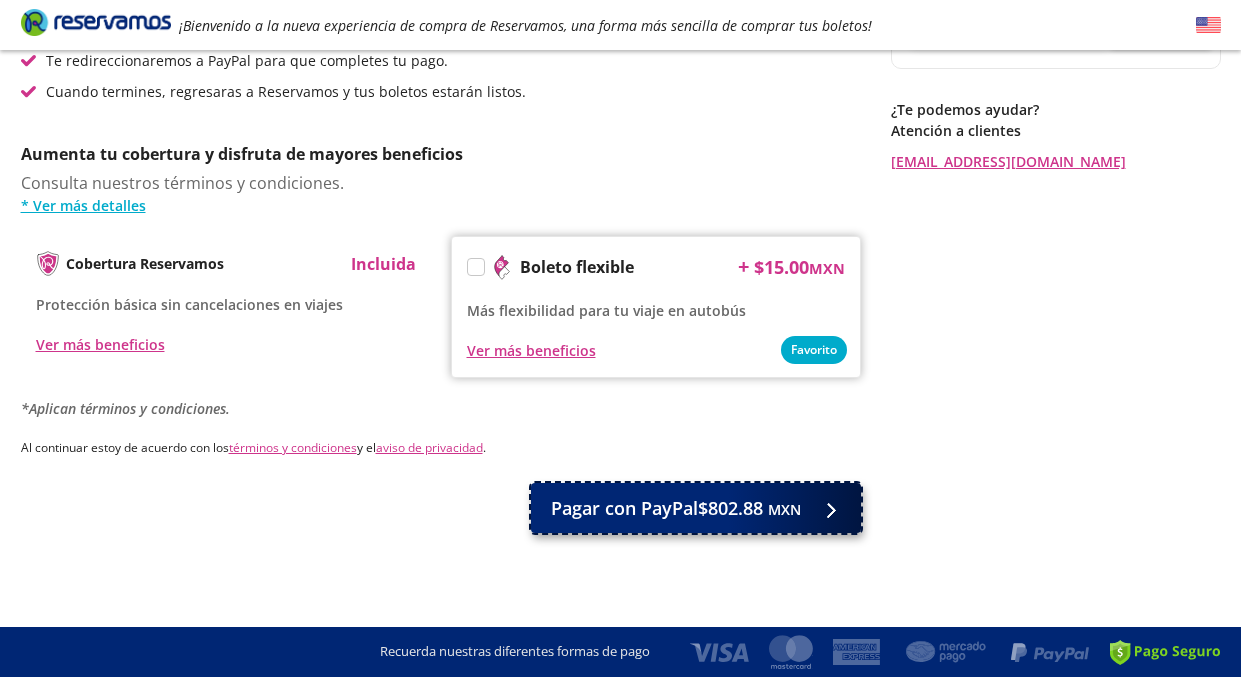 click on "Pagar con PayPal  $802.88   MXN" at bounding box center [676, 508] 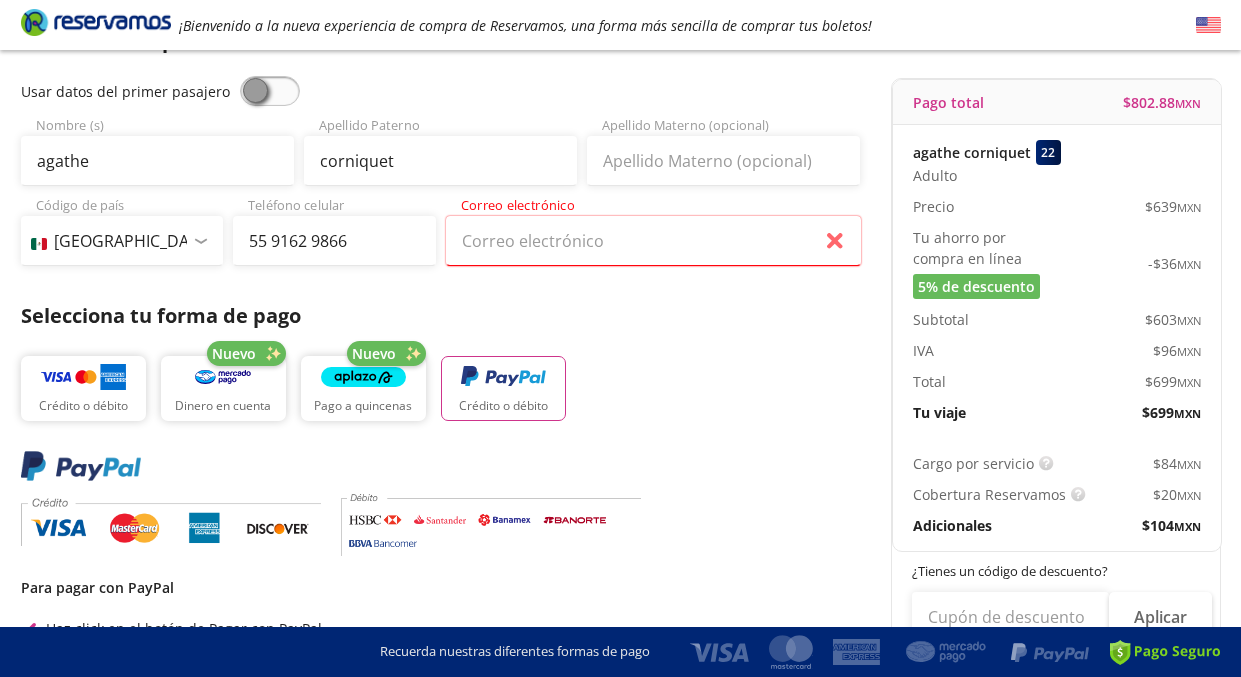 scroll, scrollTop: 153, scrollLeft: 0, axis: vertical 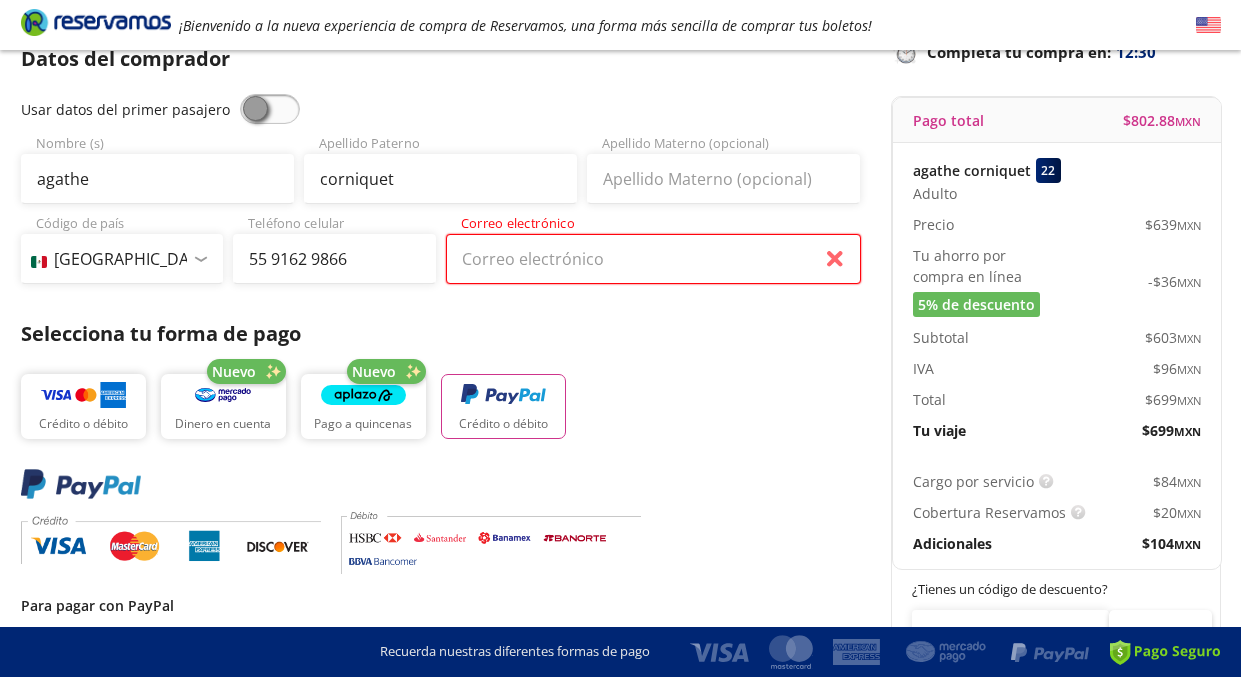 click on "Correo electrónico" at bounding box center (653, 259) 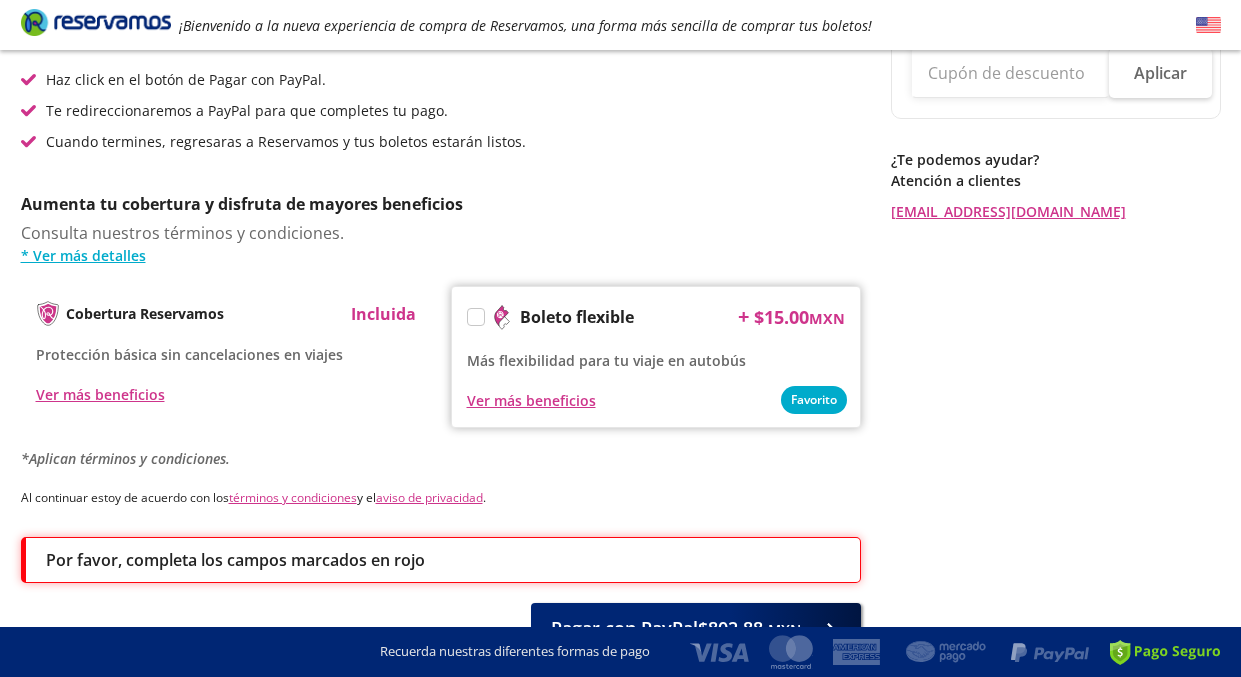 scroll, scrollTop: 831, scrollLeft: 0, axis: vertical 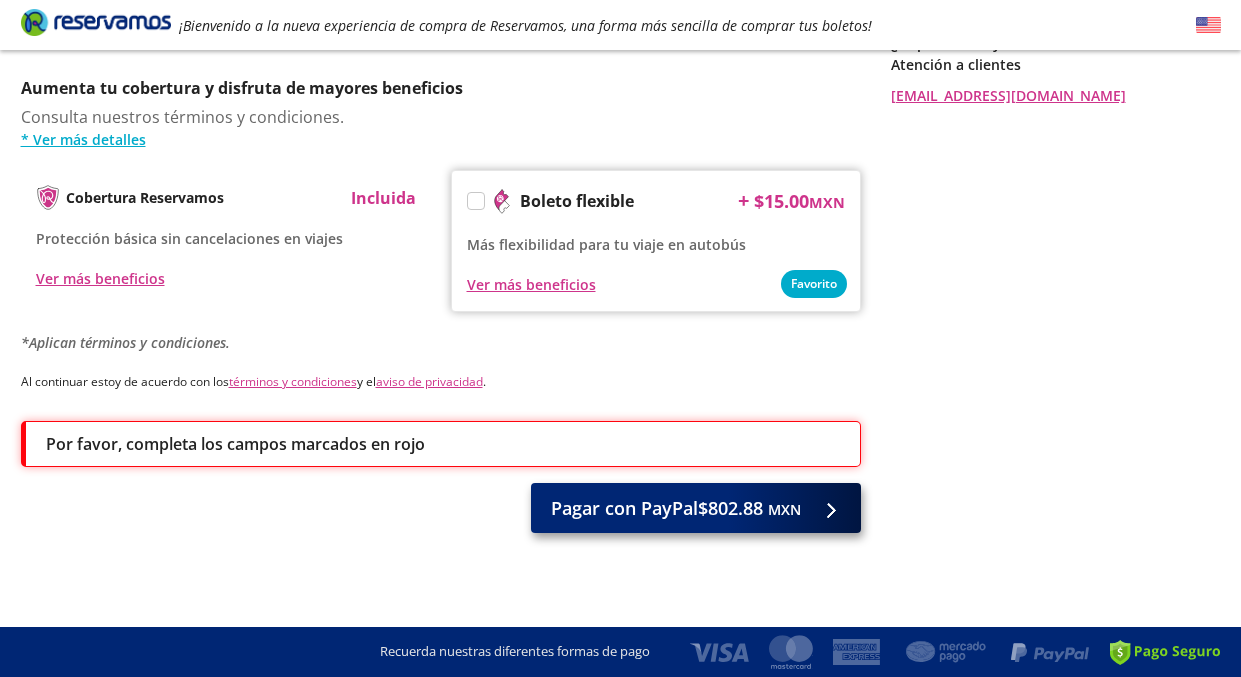 type on "[EMAIL_ADDRESS][DOMAIN_NAME]" 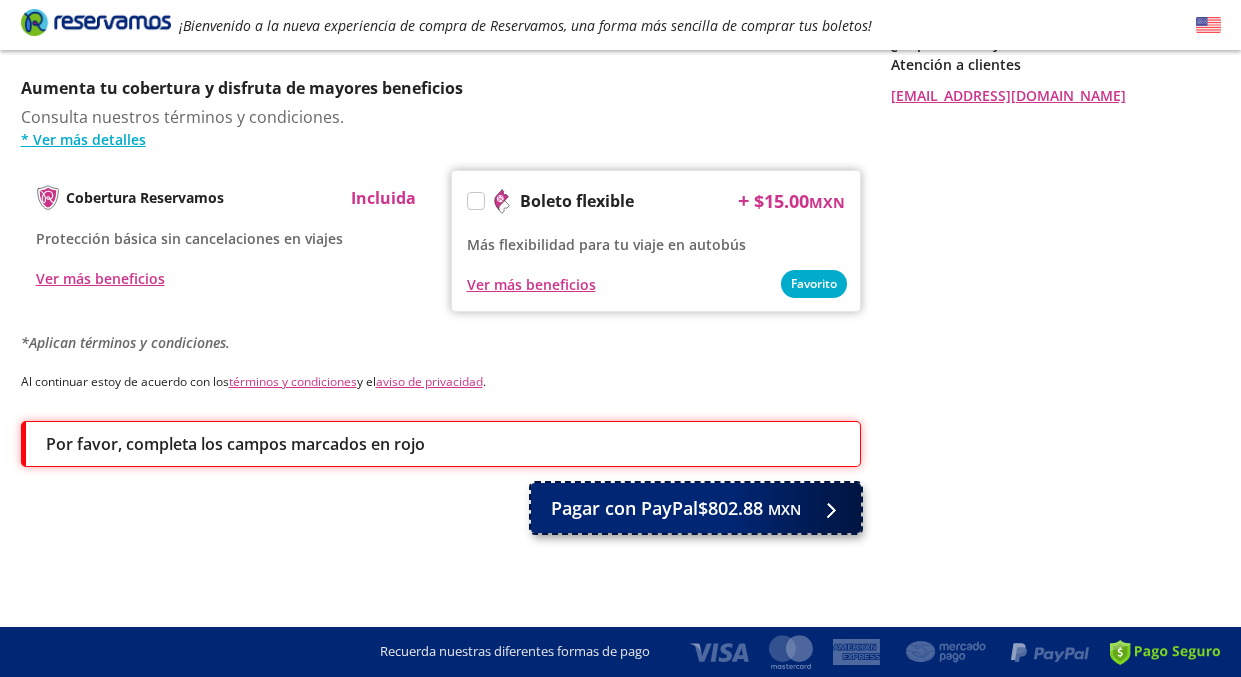 click on "Pagar con PayPal  $802.88   MXN" at bounding box center [676, 508] 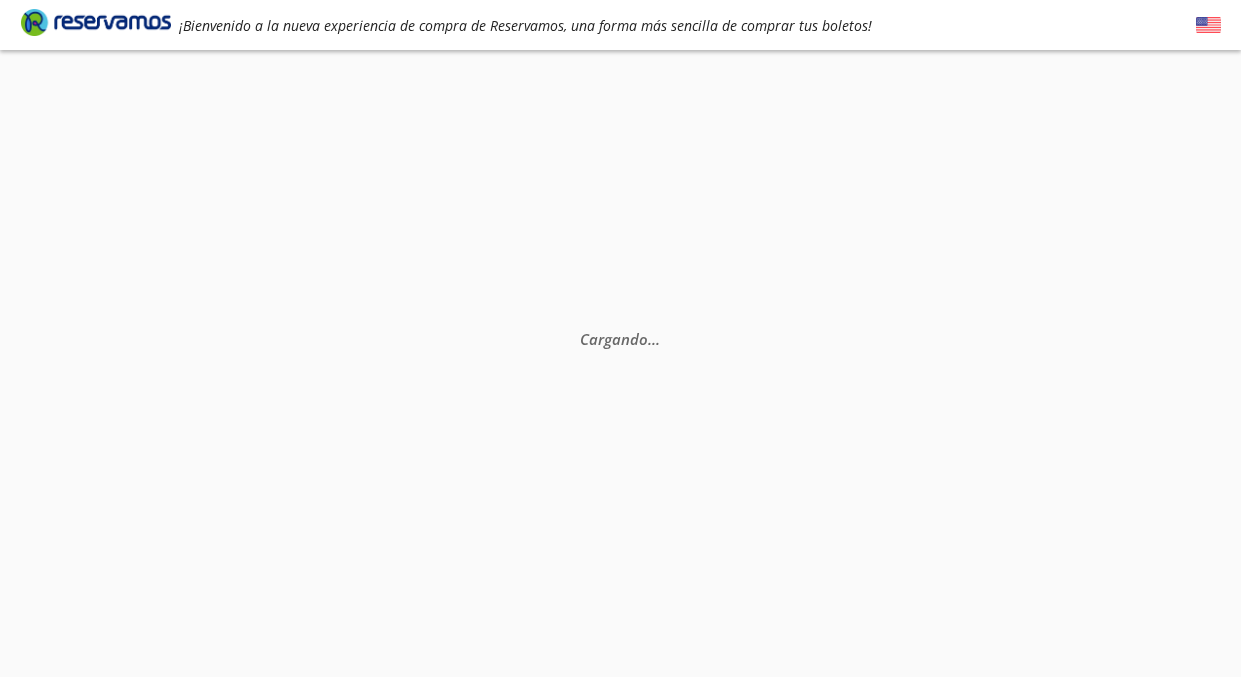 scroll, scrollTop: 29, scrollLeft: 0, axis: vertical 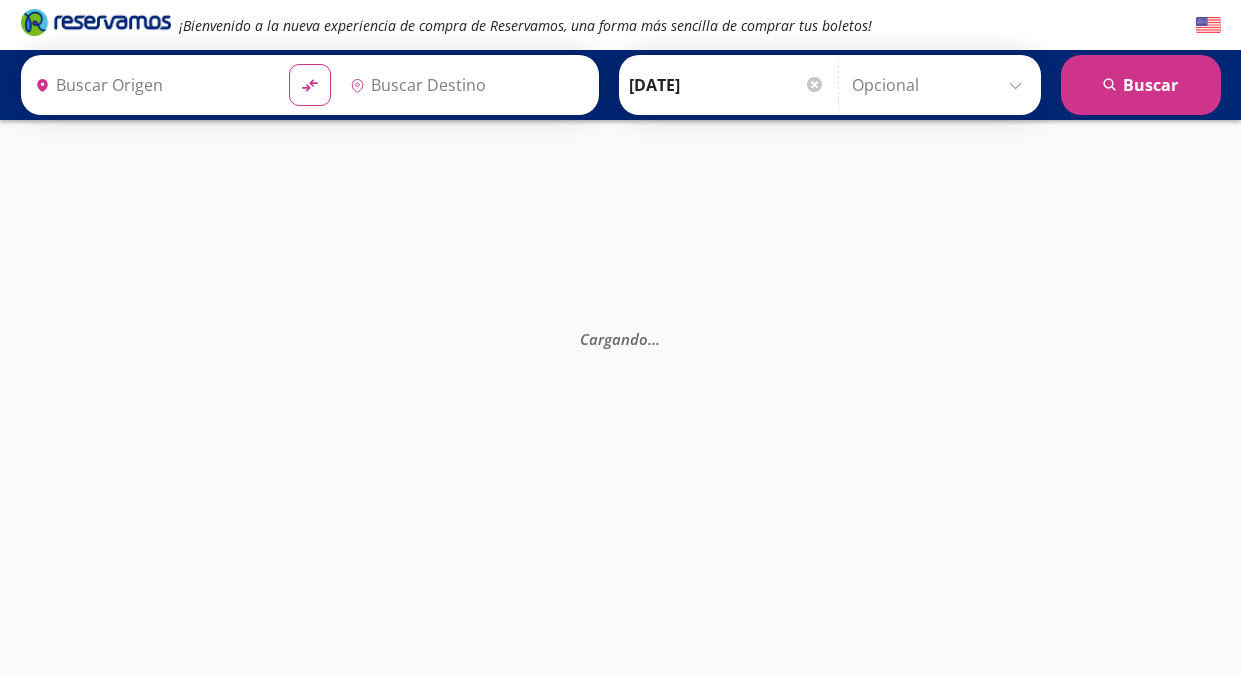 type on "[GEOGRAPHIC_DATA], [GEOGRAPHIC_DATA]" 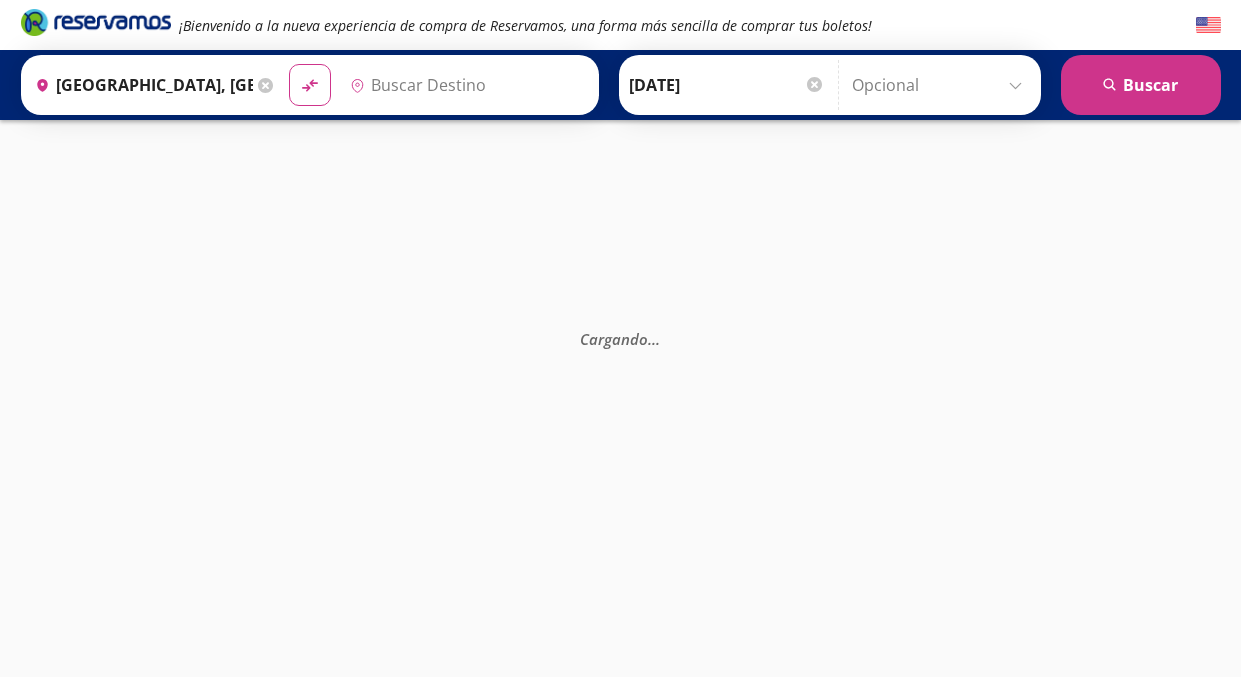 type on "[GEOGRAPHIC_DATA], [GEOGRAPHIC_DATA]" 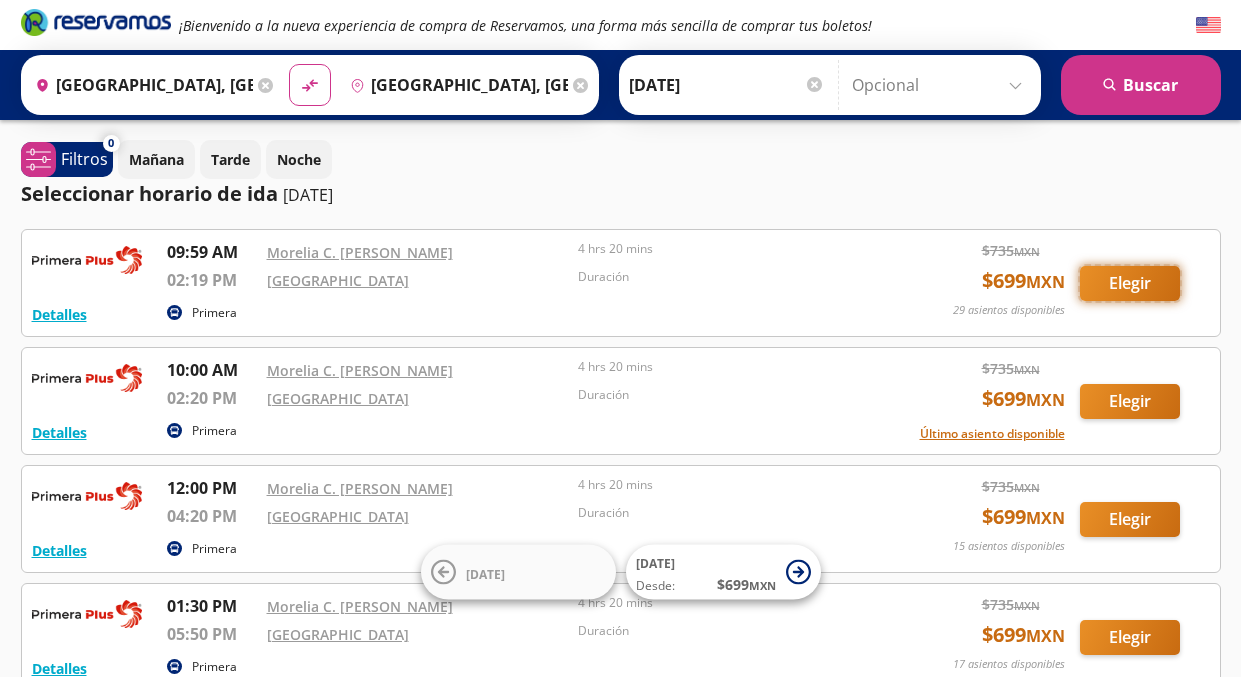 click on "Elegir" at bounding box center [1130, 283] 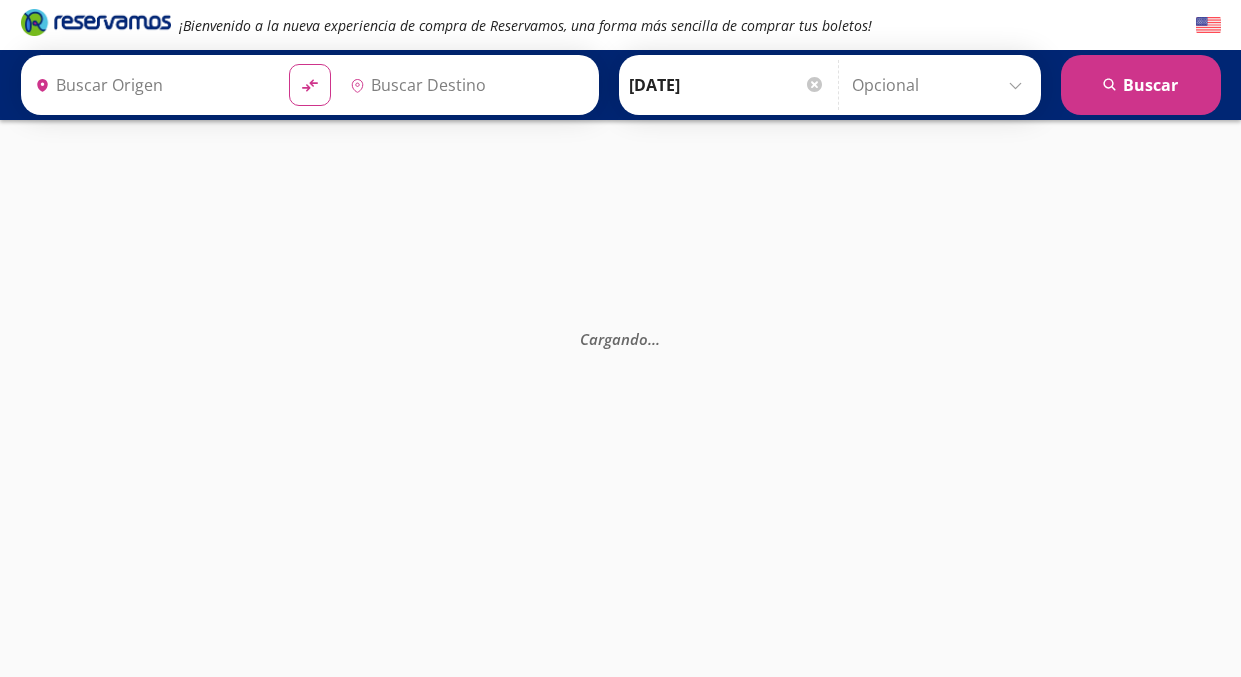 type on "Ciudad de México, Distrito Federal" 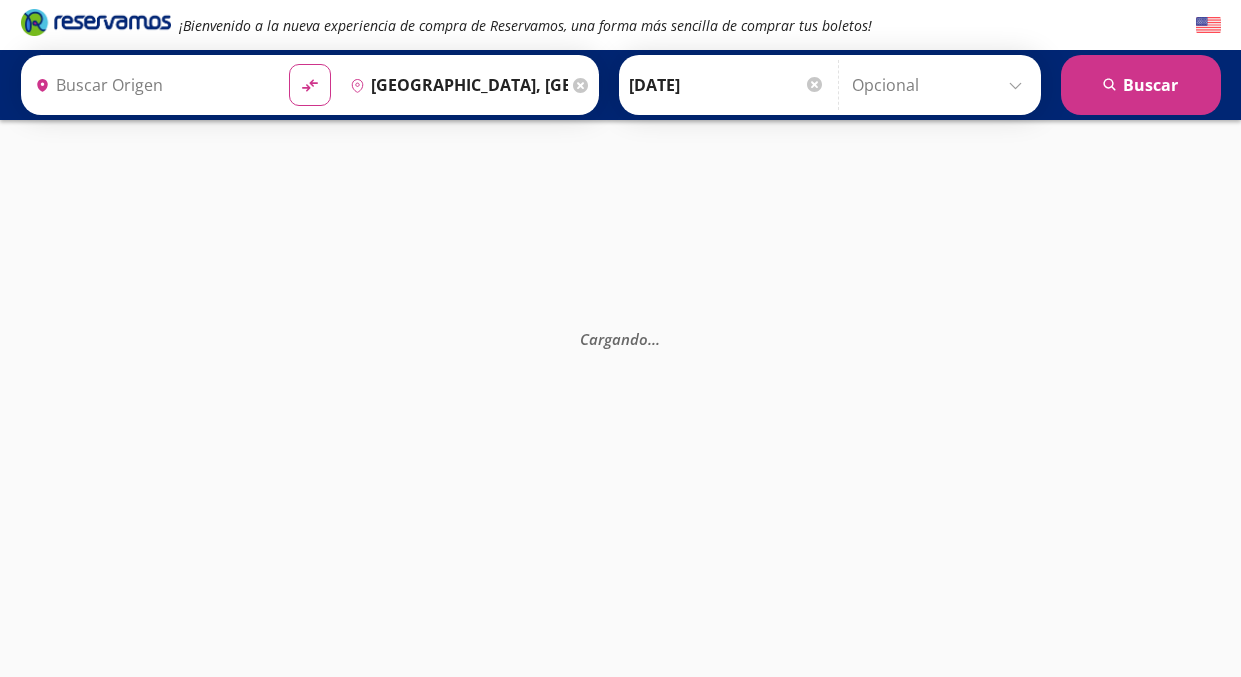 type on "Morelia, Michoacán" 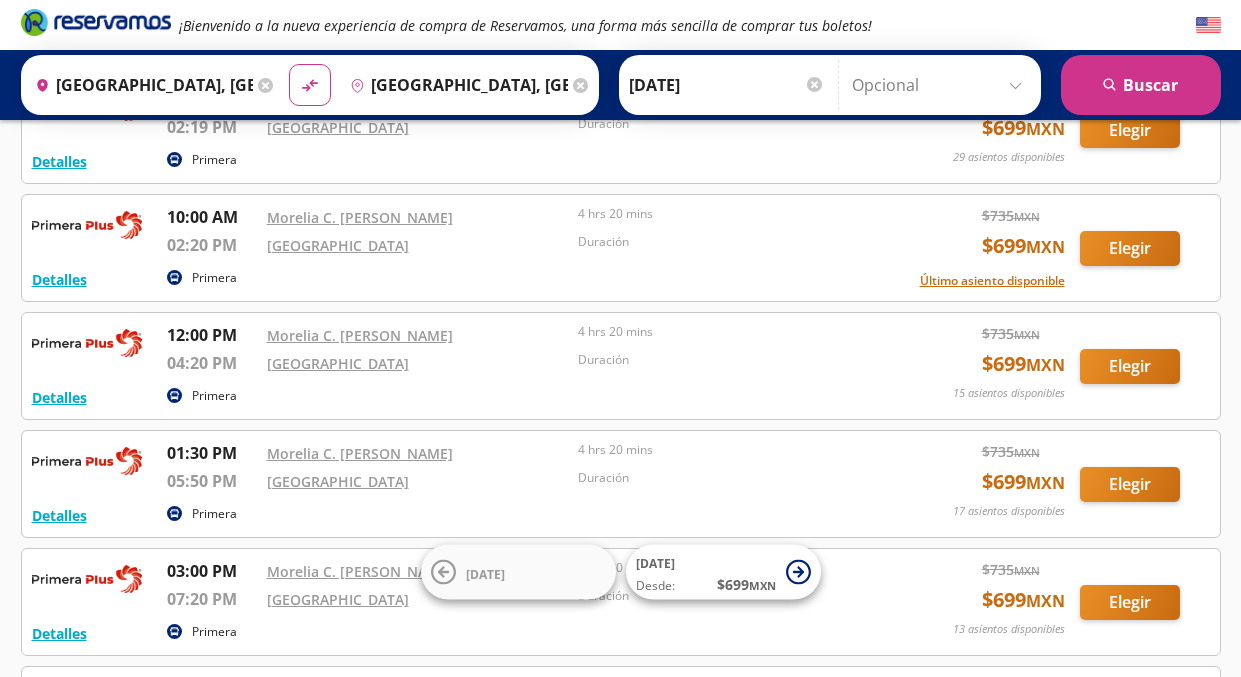 scroll, scrollTop: 92, scrollLeft: 0, axis: vertical 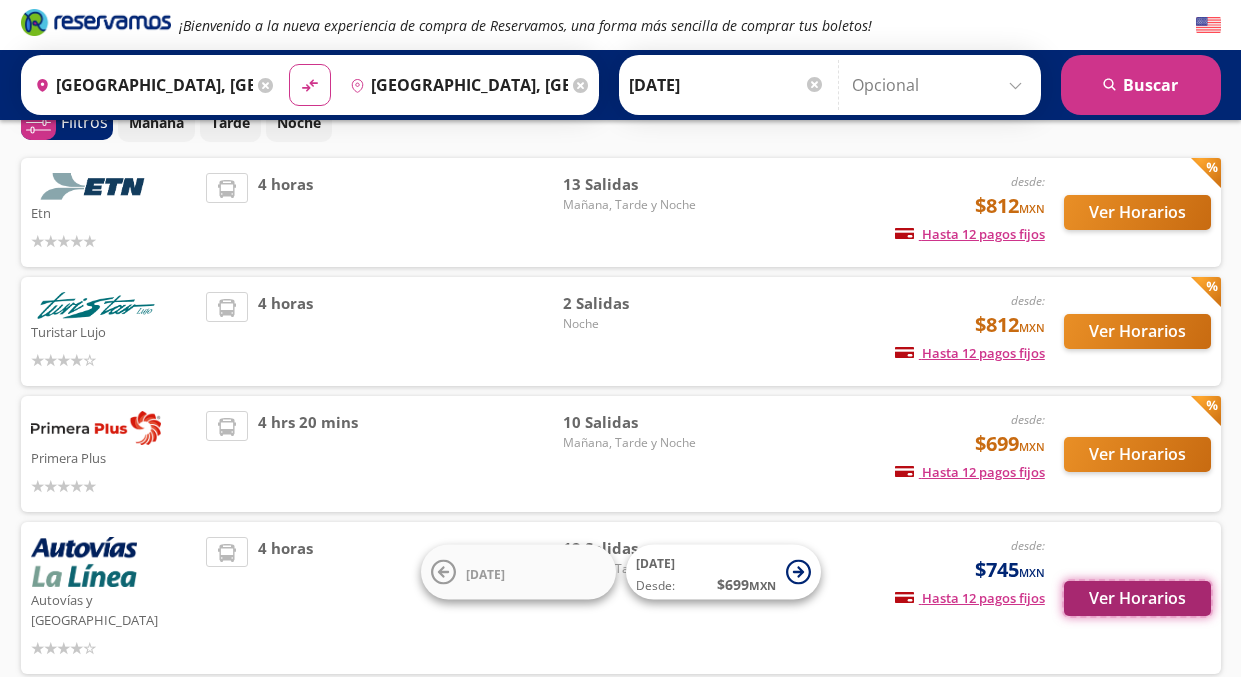 click on "Ver Horarios" at bounding box center [1137, 598] 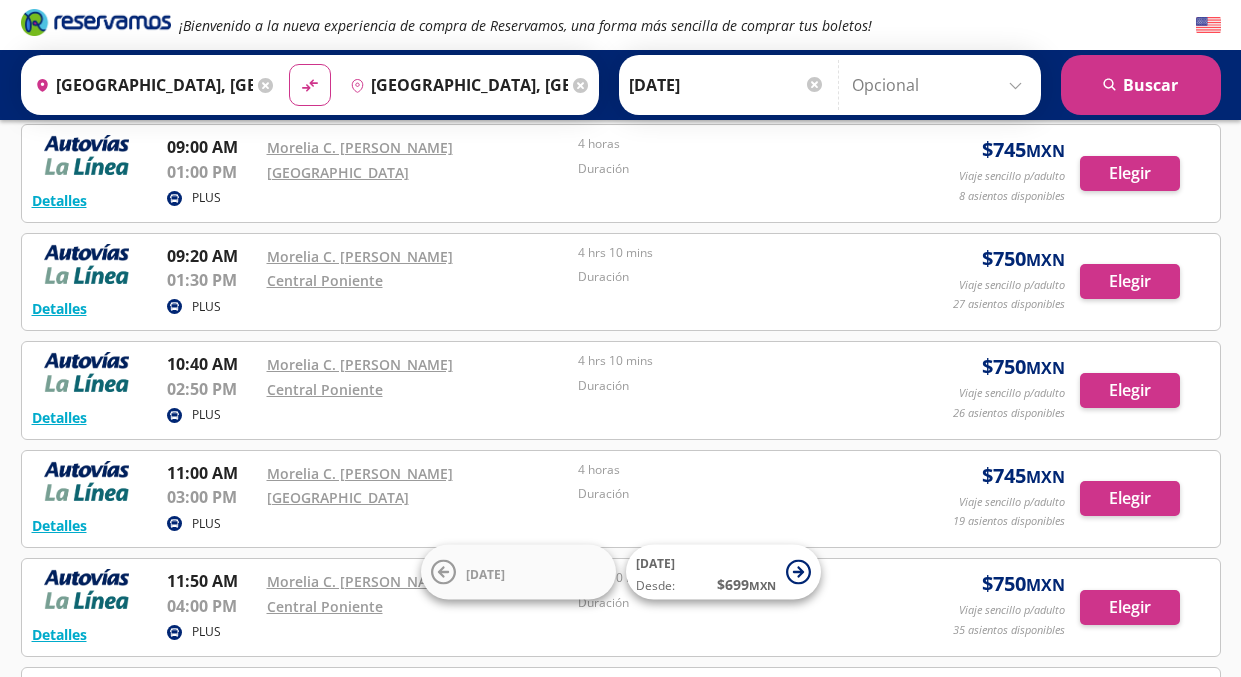 scroll, scrollTop: 0, scrollLeft: 0, axis: both 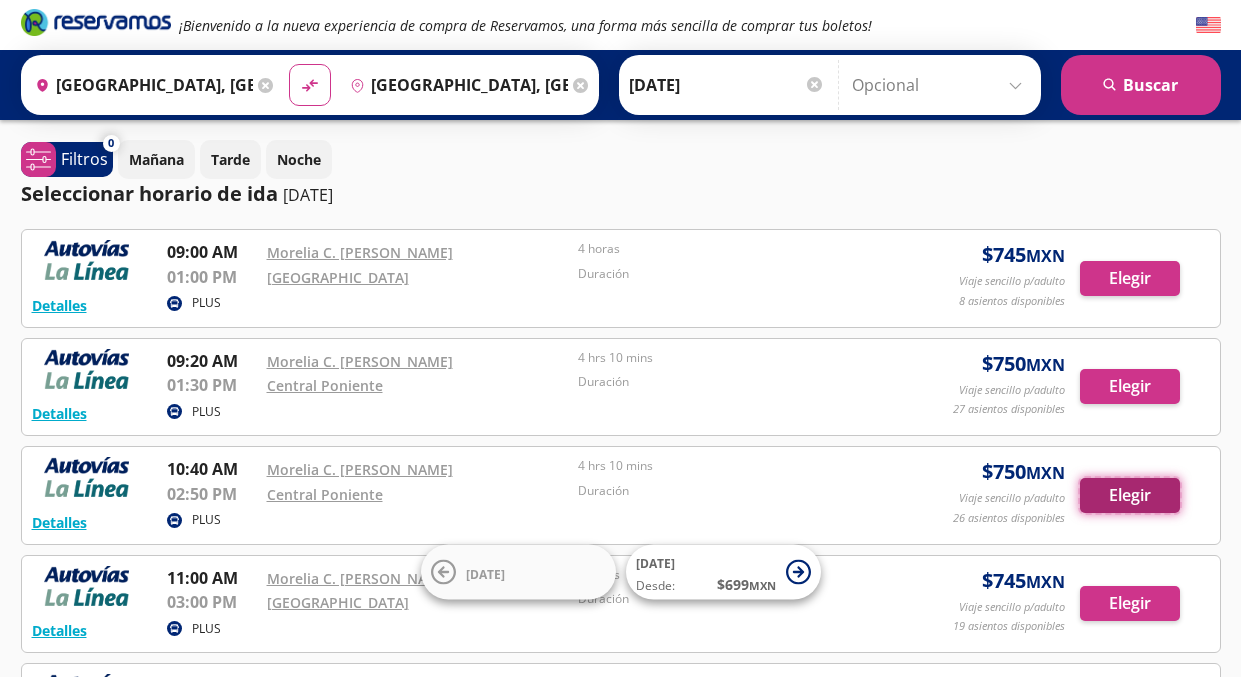 click on "Elegir" at bounding box center [1130, 495] 